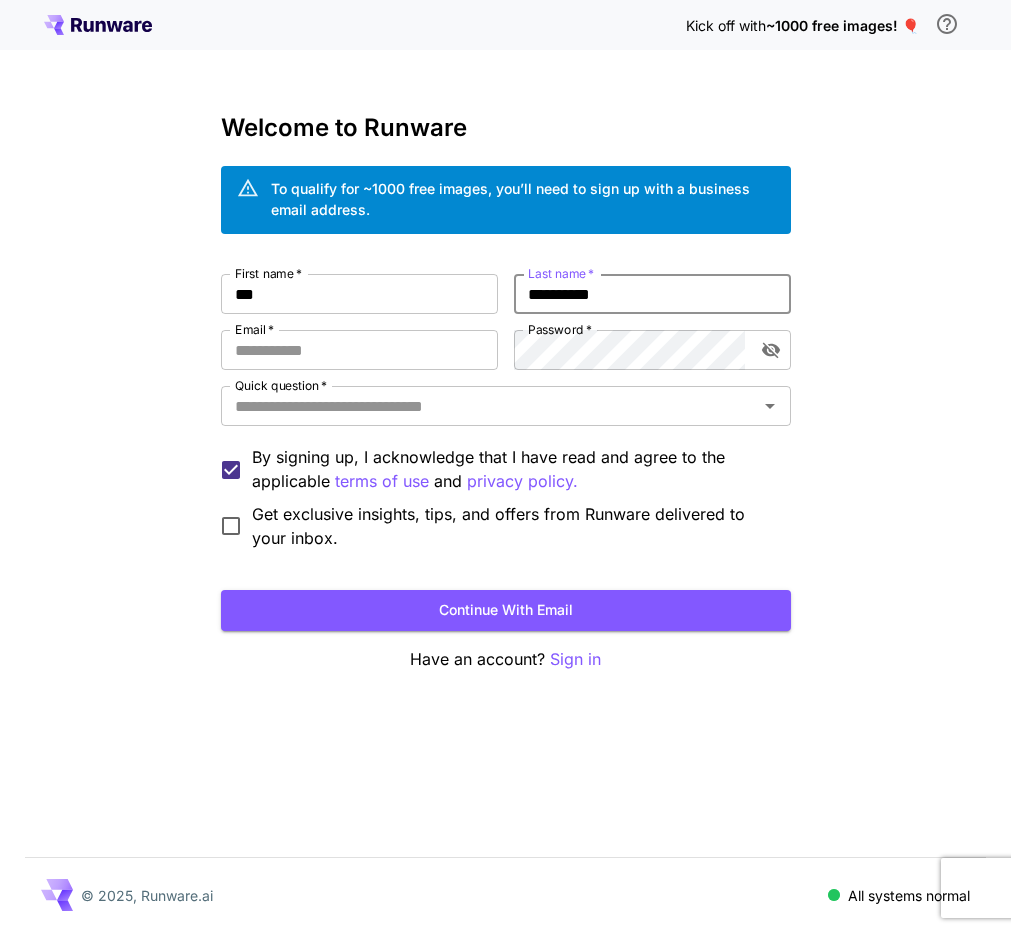 scroll, scrollTop: 0, scrollLeft: 0, axis: both 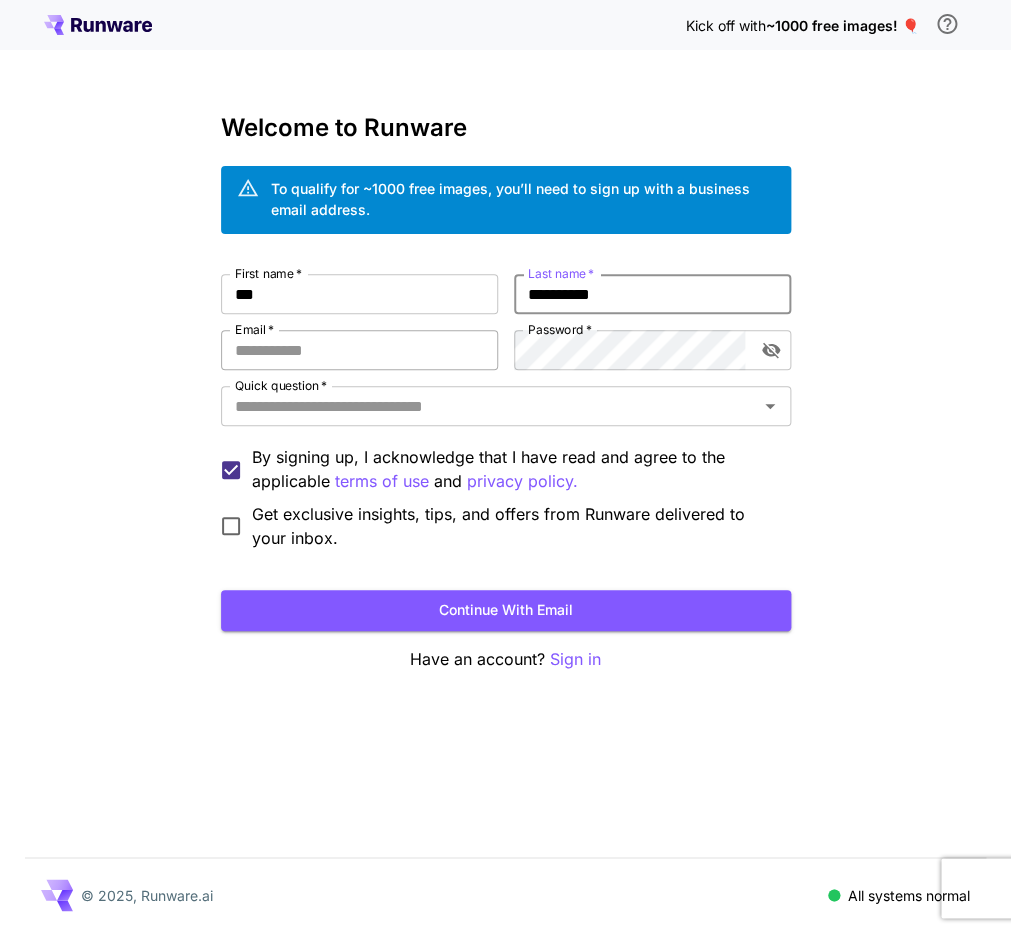 type on "**********" 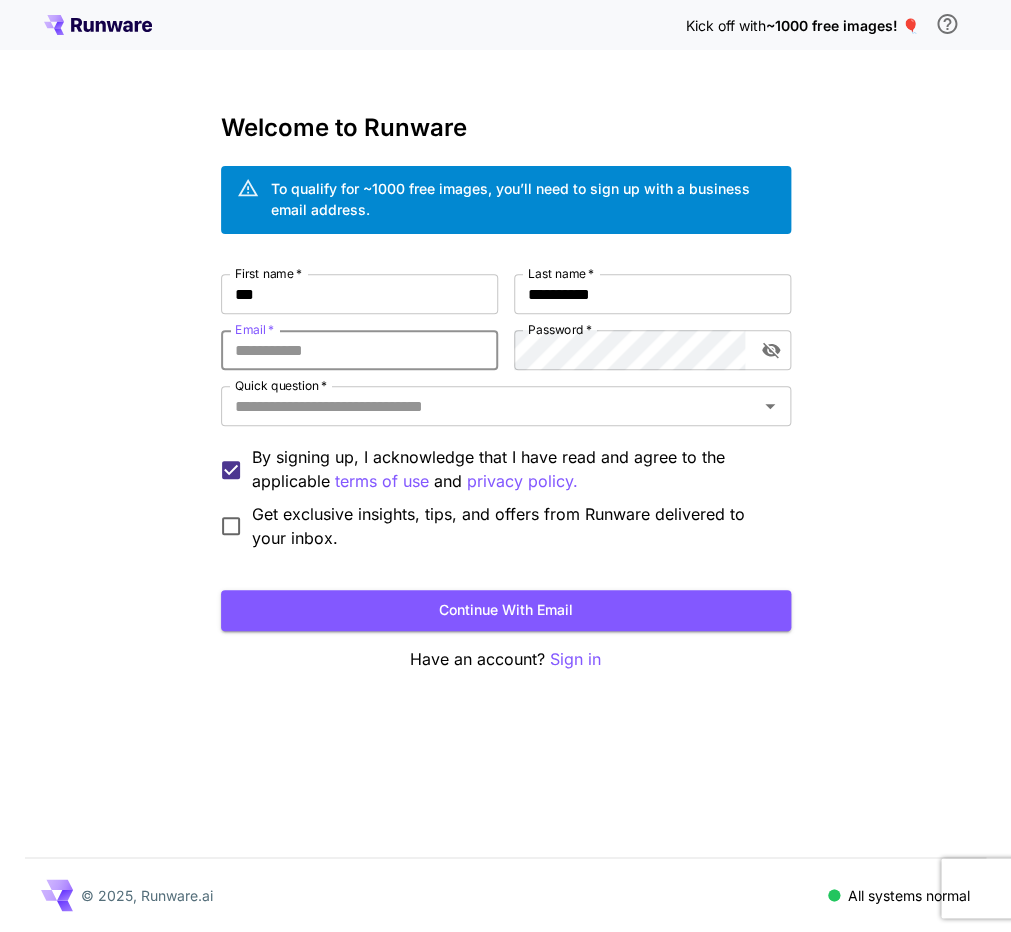 click on "Email   *" at bounding box center [359, 350] 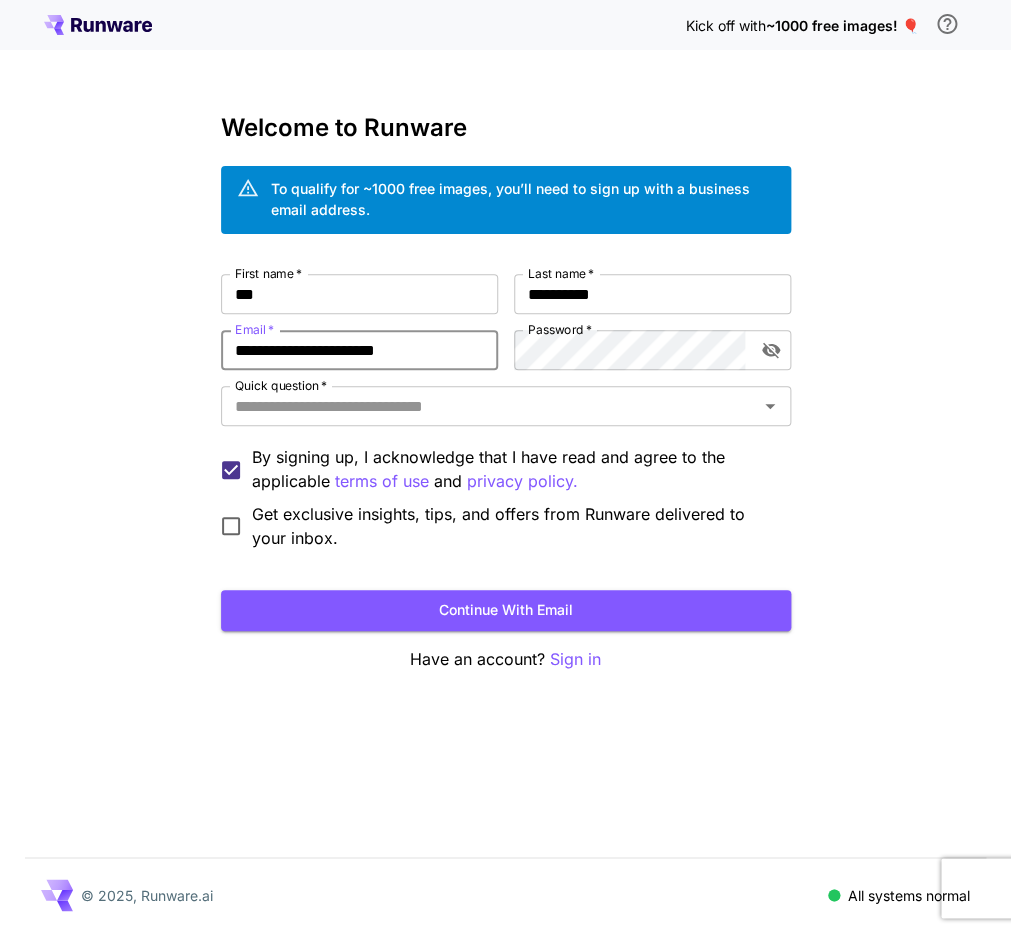 type on "**********" 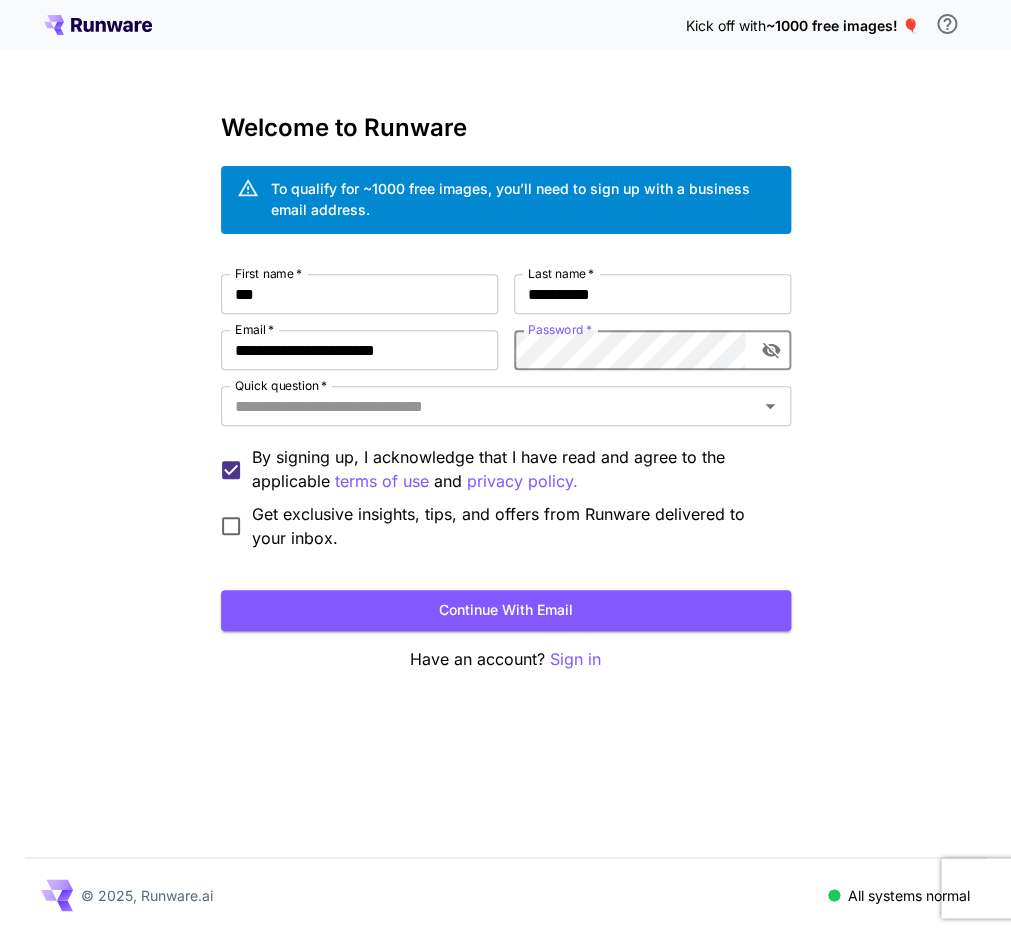 click 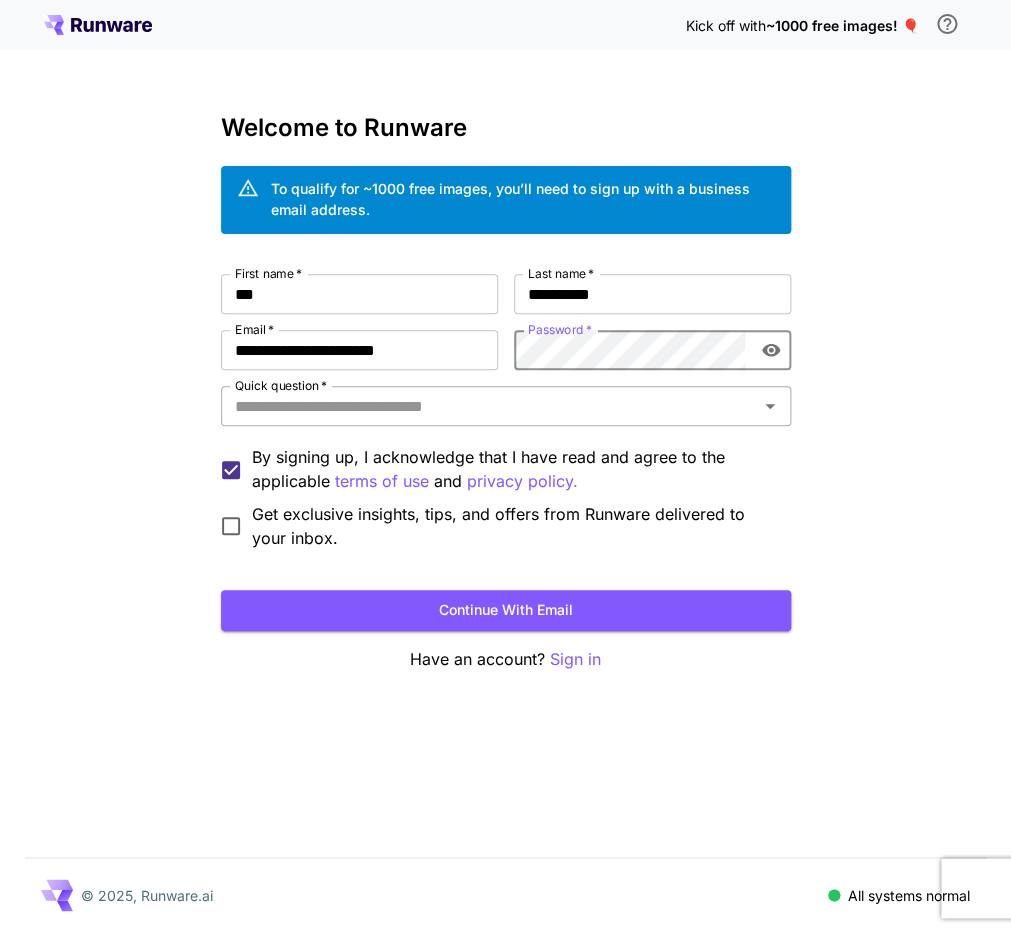 click on "Quick question   *" at bounding box center [489, 406] 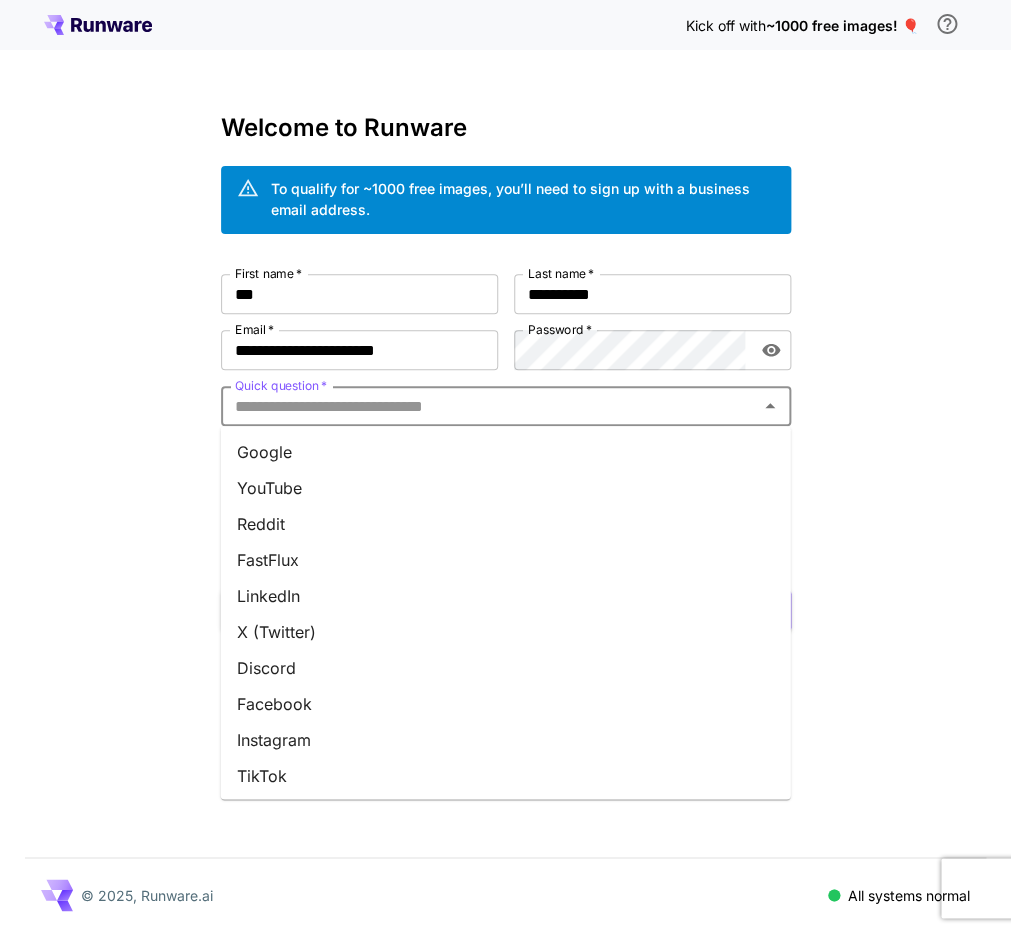 click on "Google" at bounding box center (506, 452) 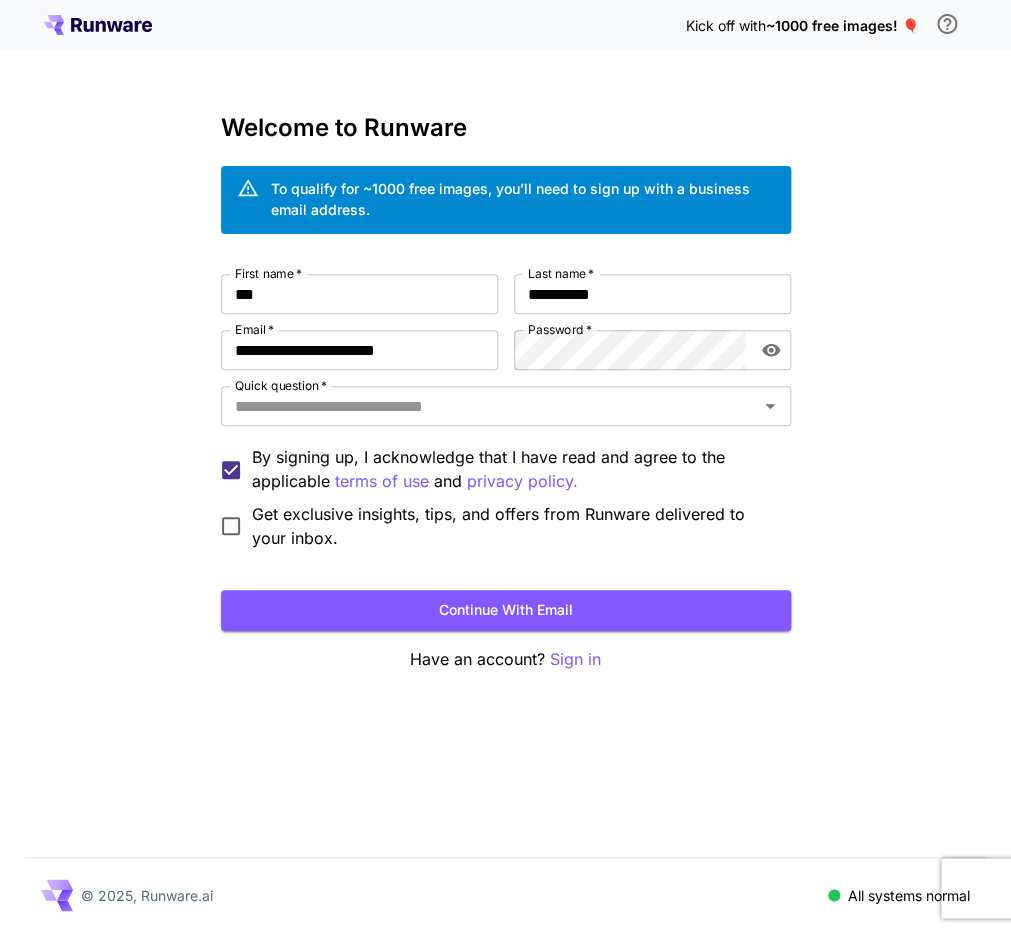 type on "******" 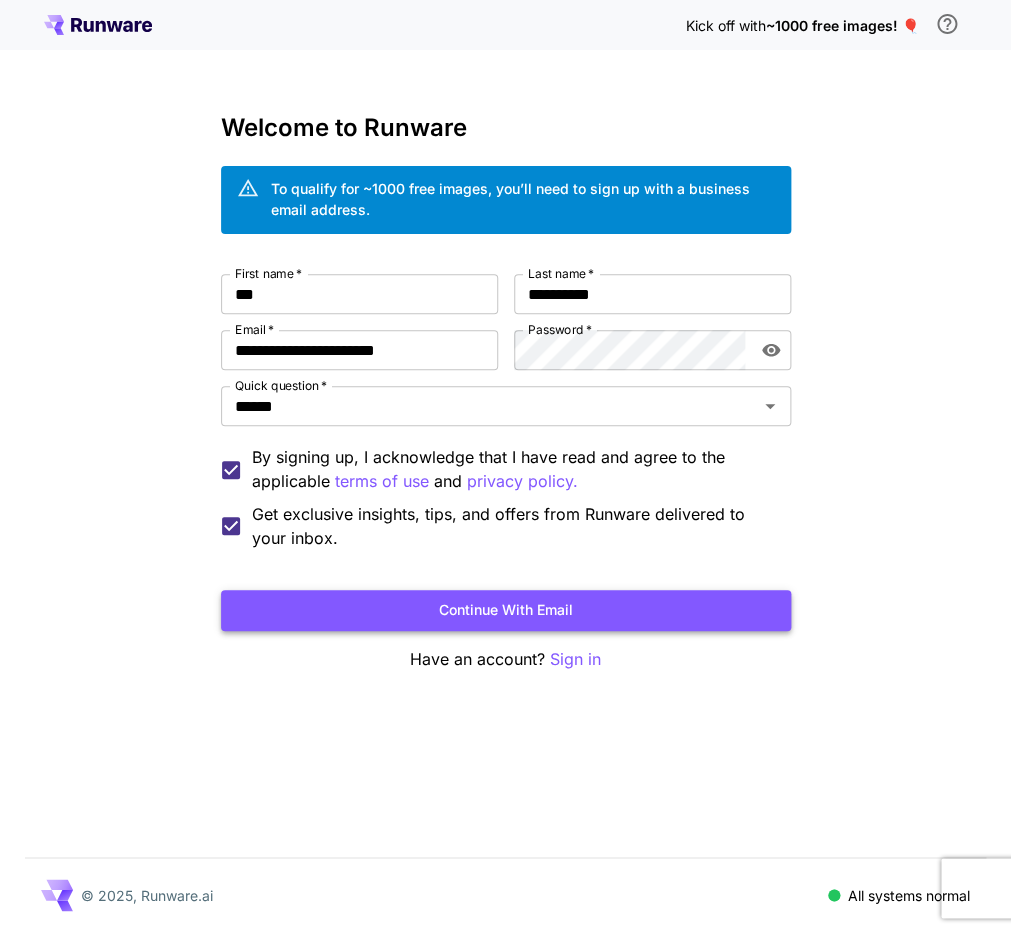 click on "Continue with email" at bounding box center (506, 610) 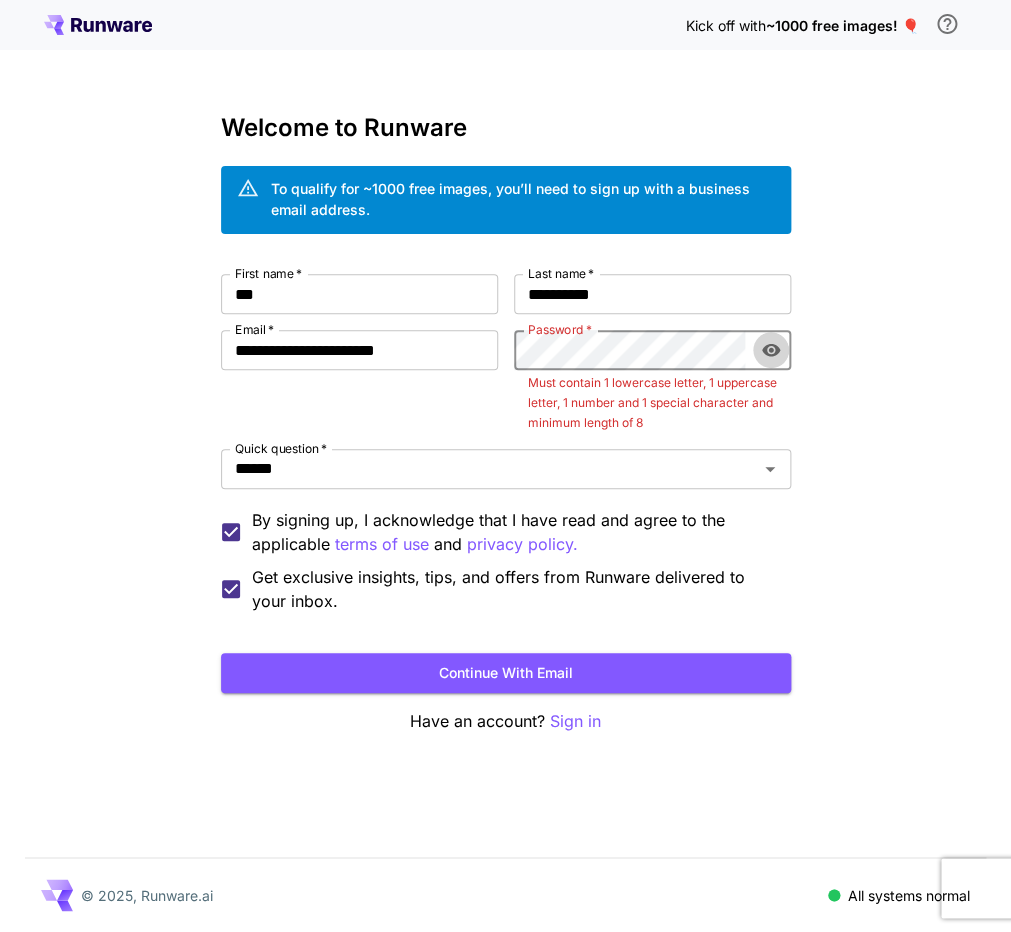 click 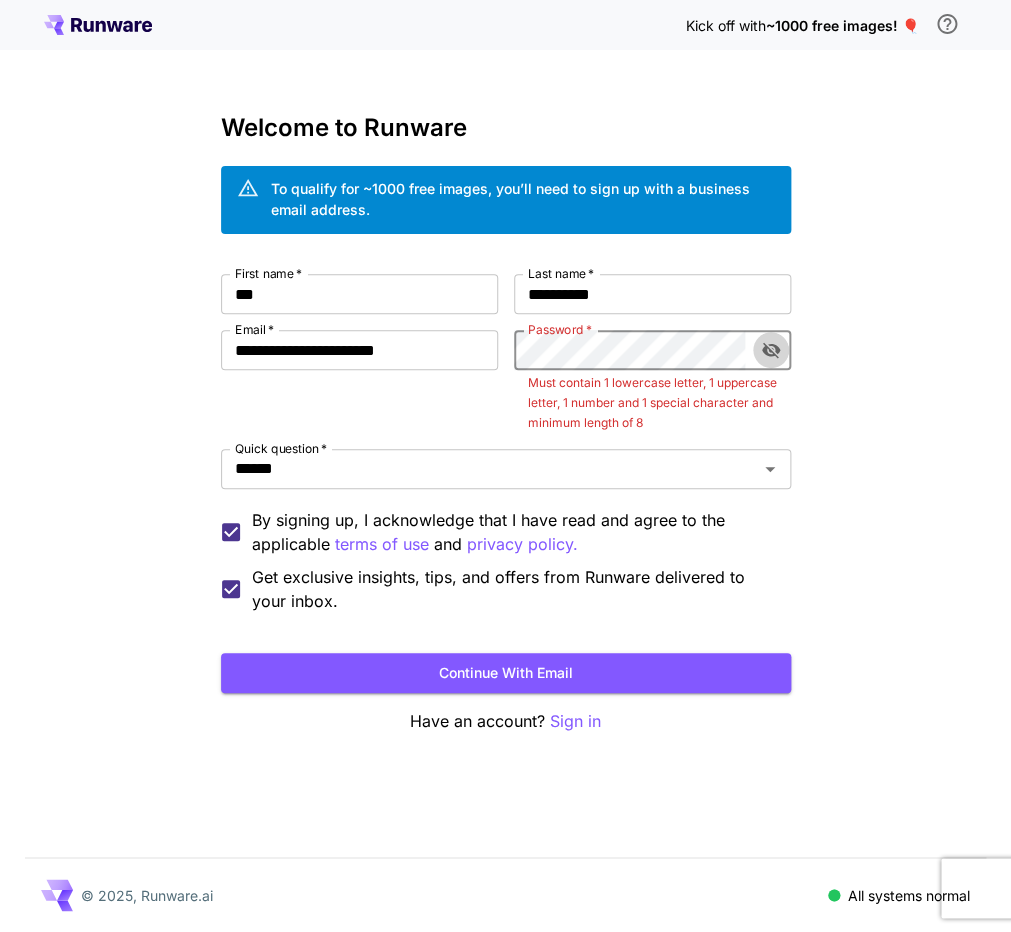 click 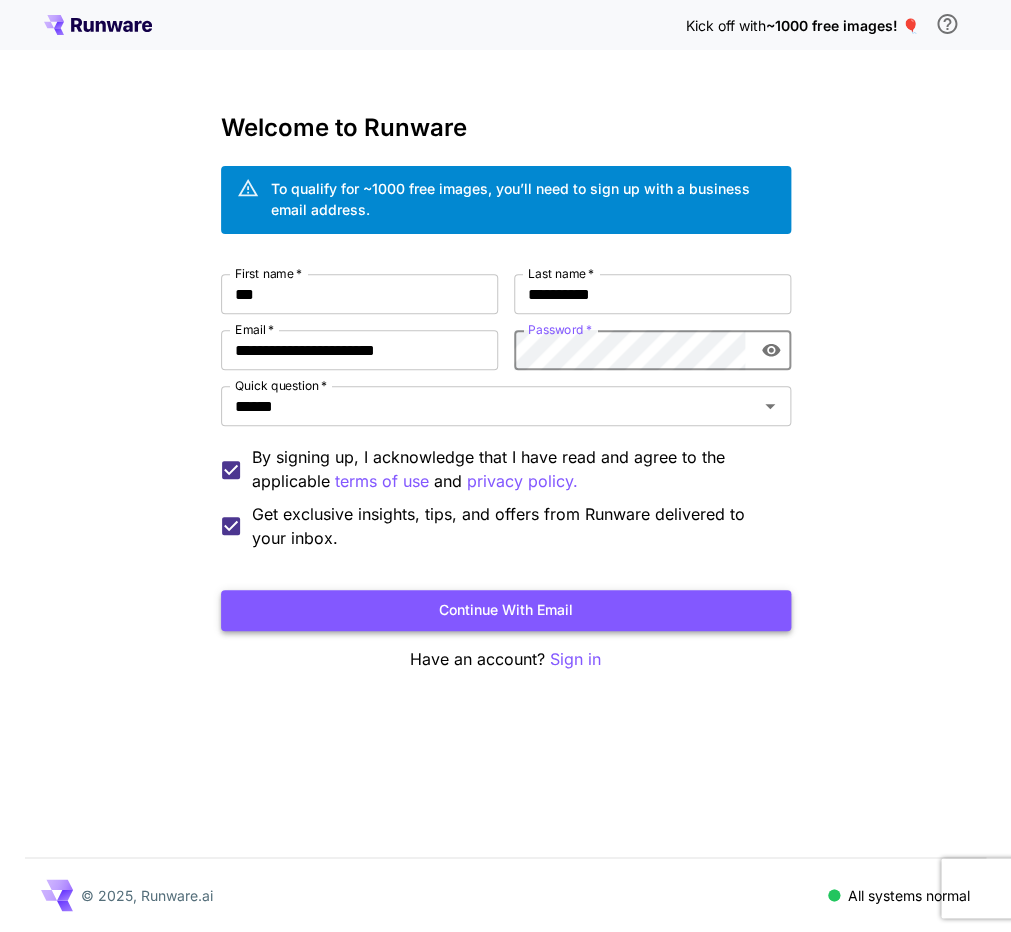 click on "Continue with email" at bounding box center [506, 610] 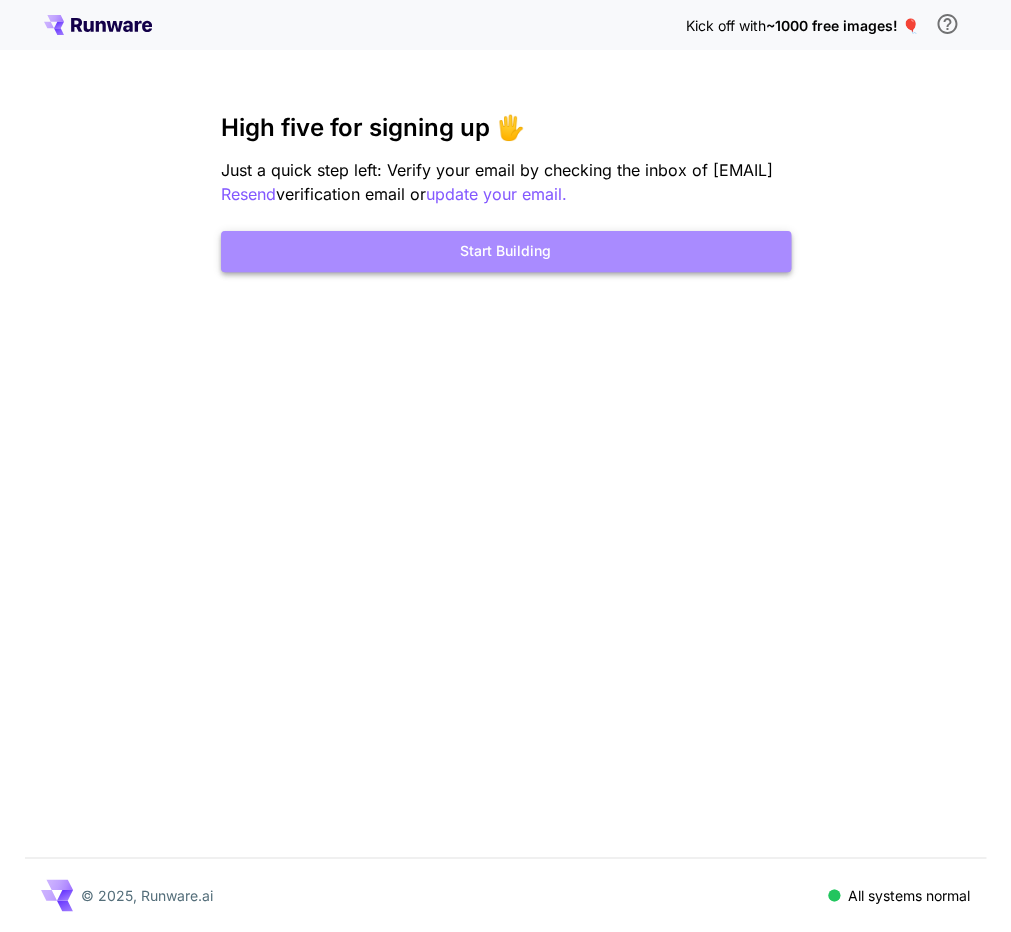 click on "Start Building" at bounding box center [506, 251] 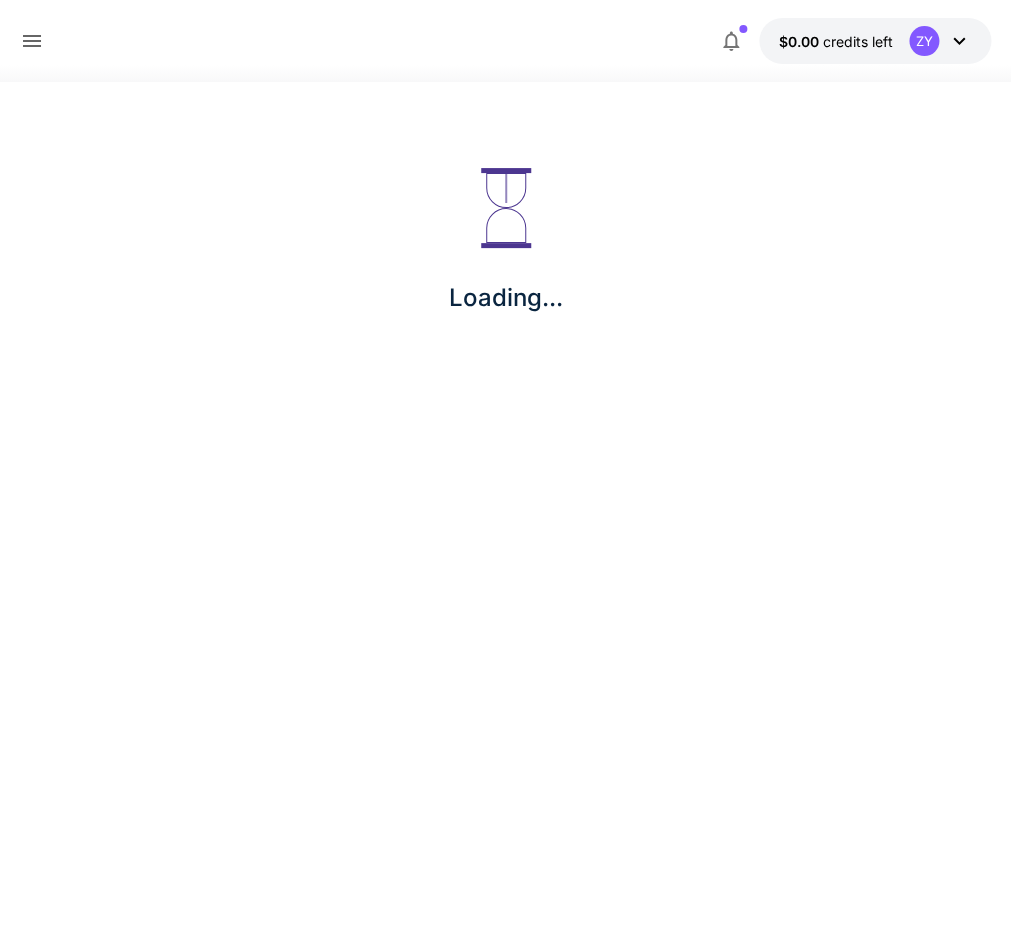 click 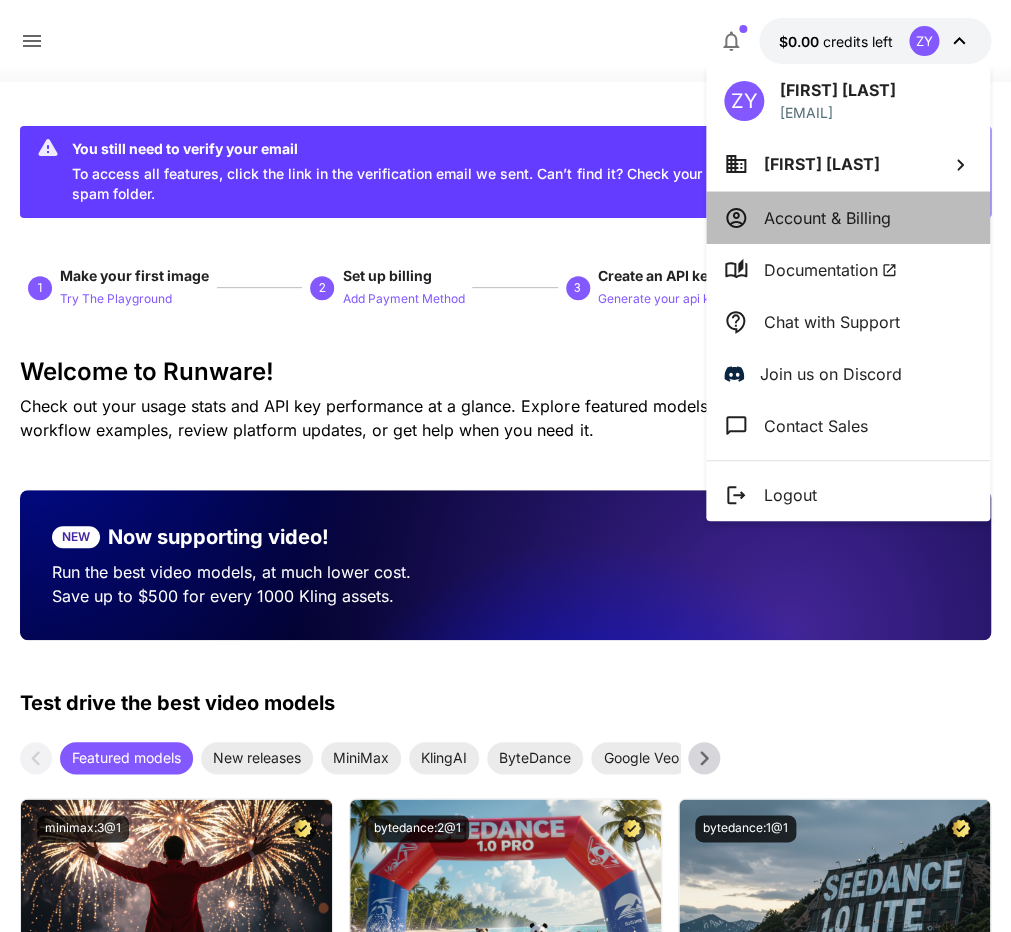 click on "Account & Billing" at bounding box center (827, 218) 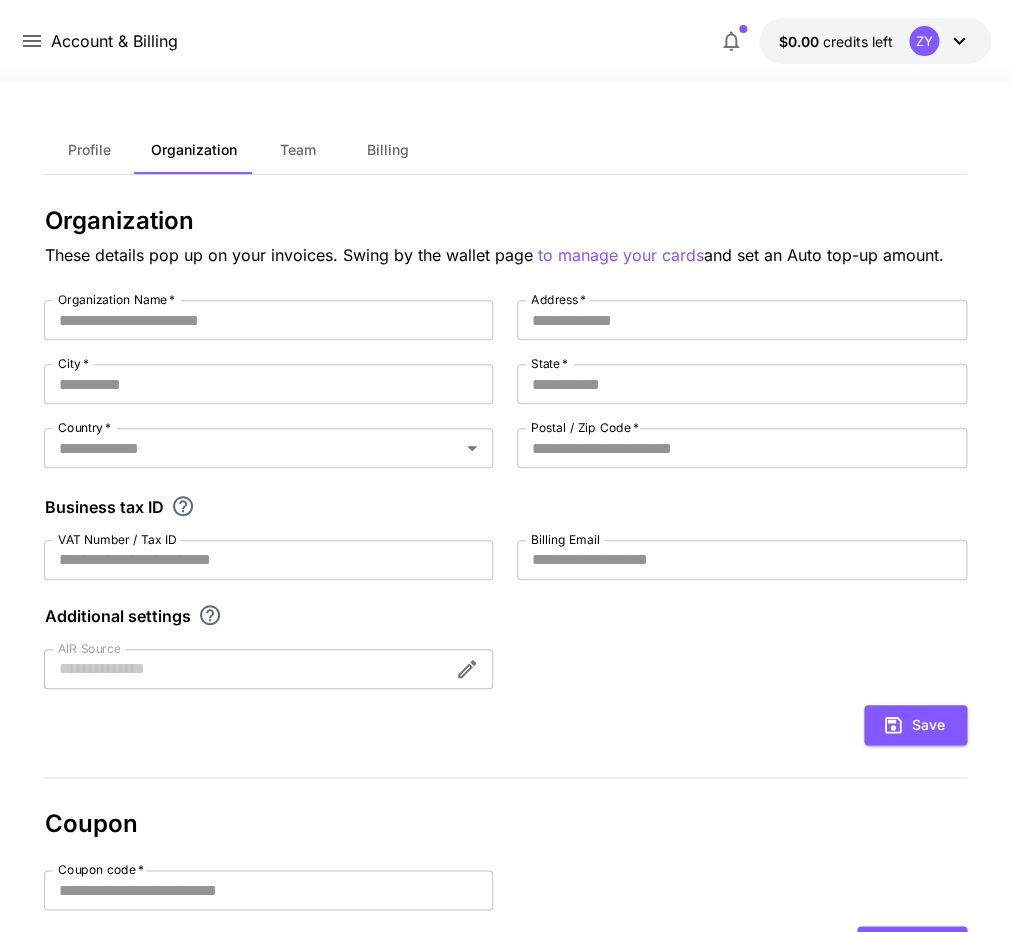 type on "**********" 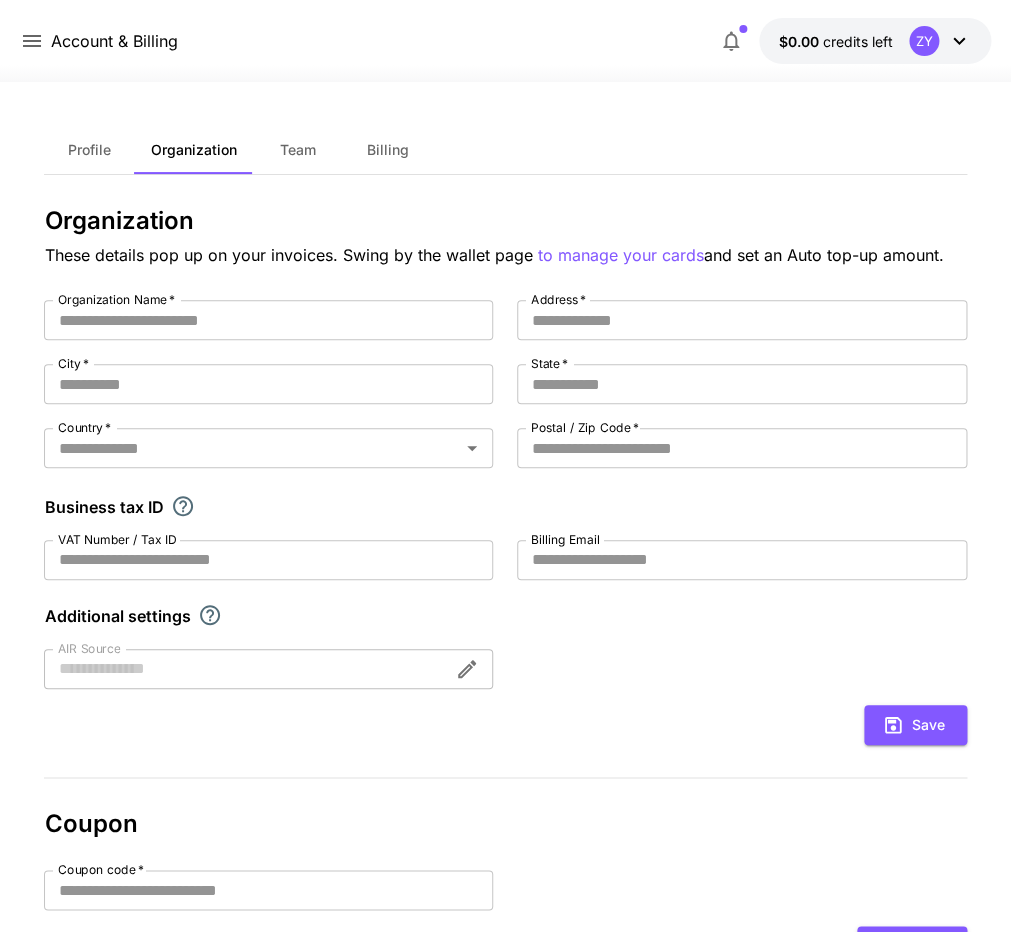 type on "**********" 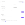 scroll, scrollTop: 0, scrollLeft: 0, axis: both 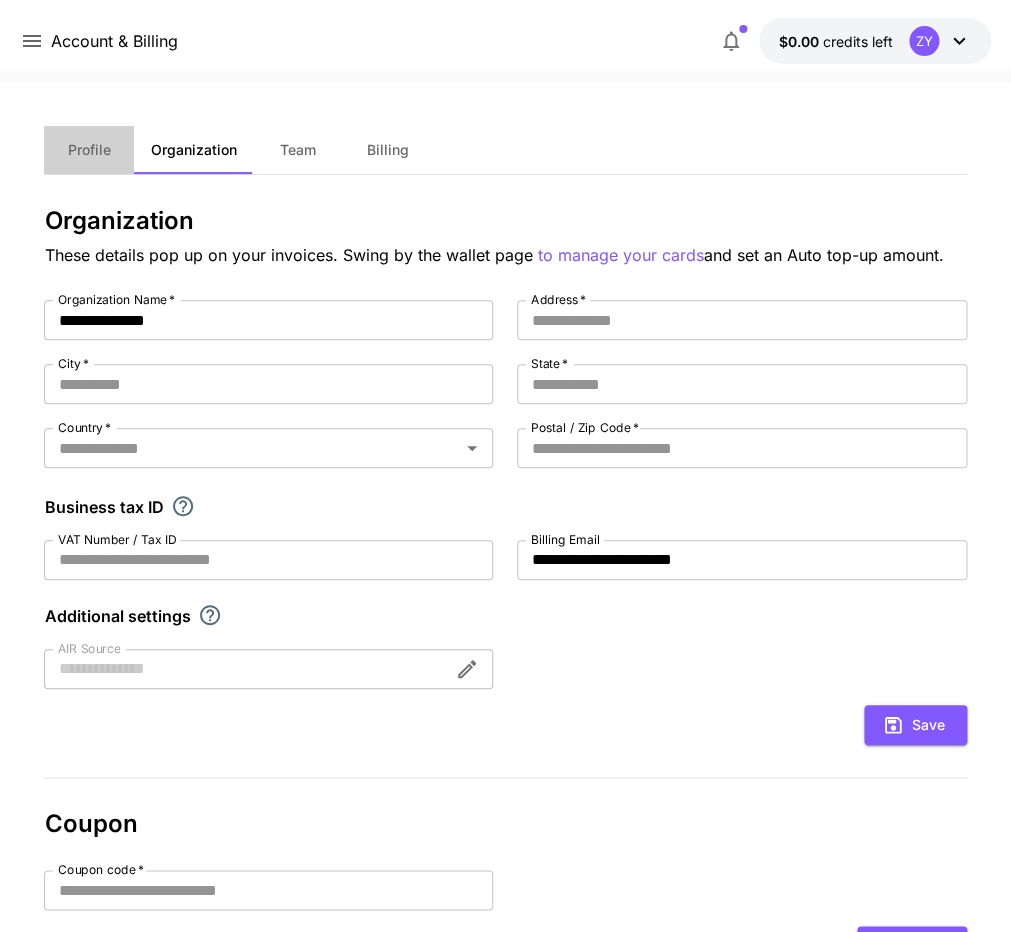 click on "Profile" at bounding box center (89, 150) 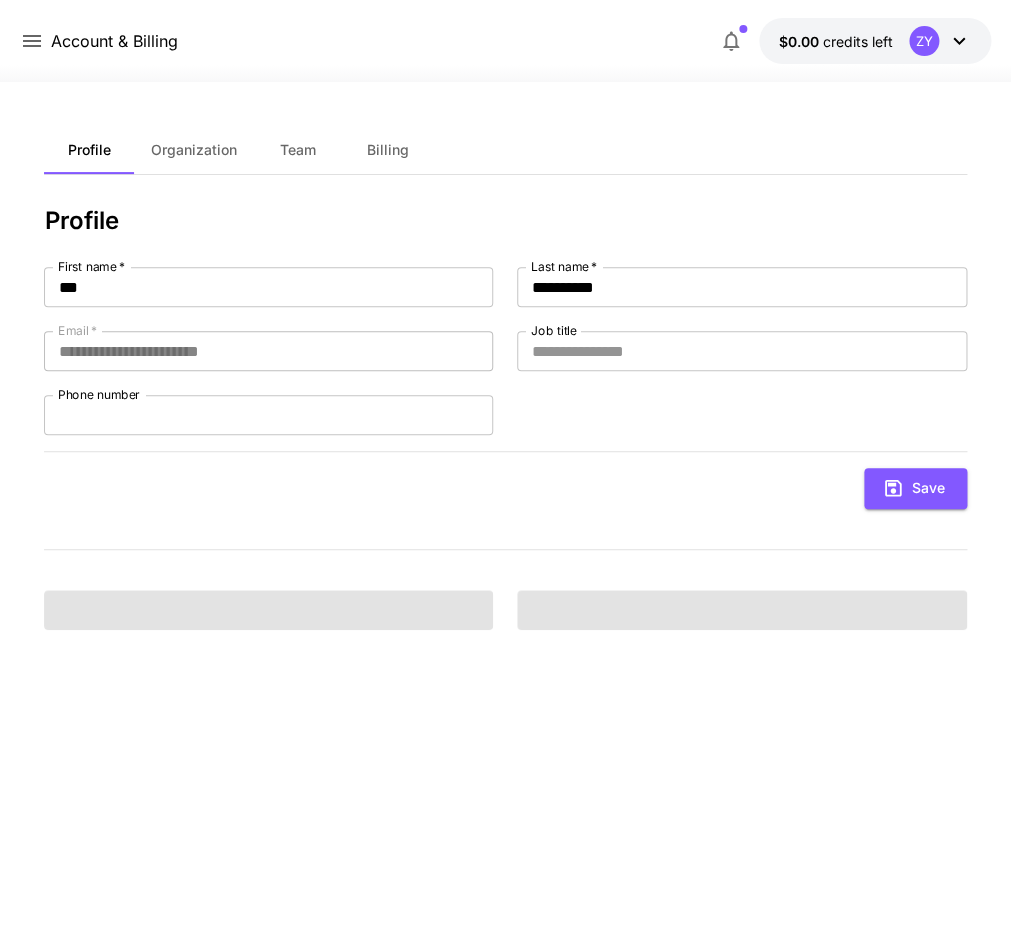 click on "Billing" at bounding box center [387, 150] 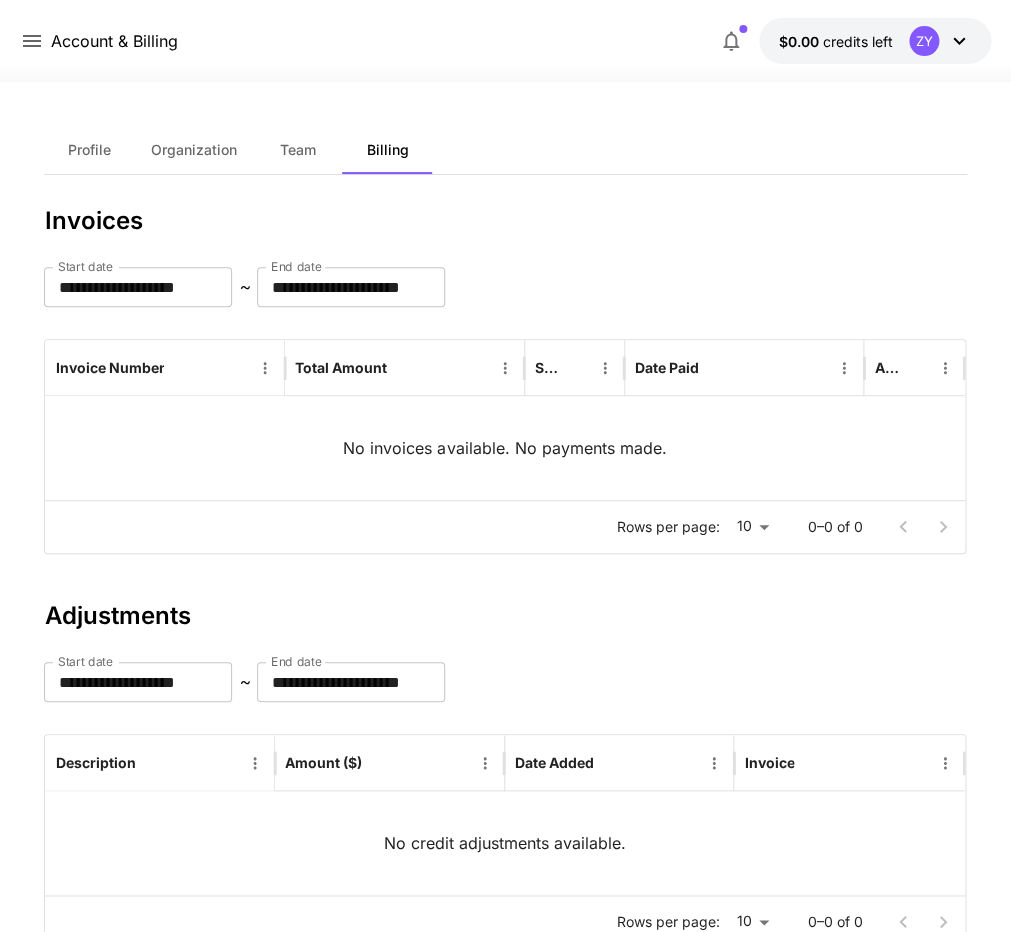 click on "Team" at bounding box center (297, 150) 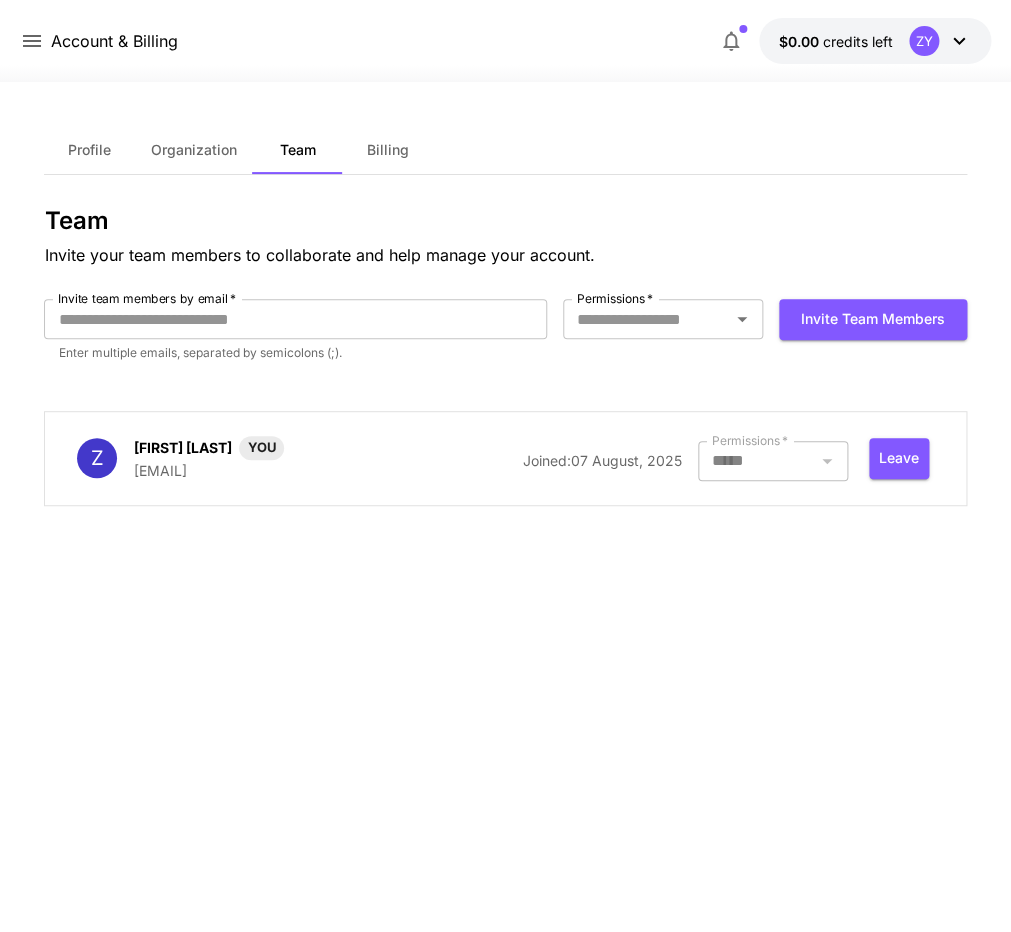 click on "Account & Billing $0.00    credits left  ZY" at bounding box center [505, 41] 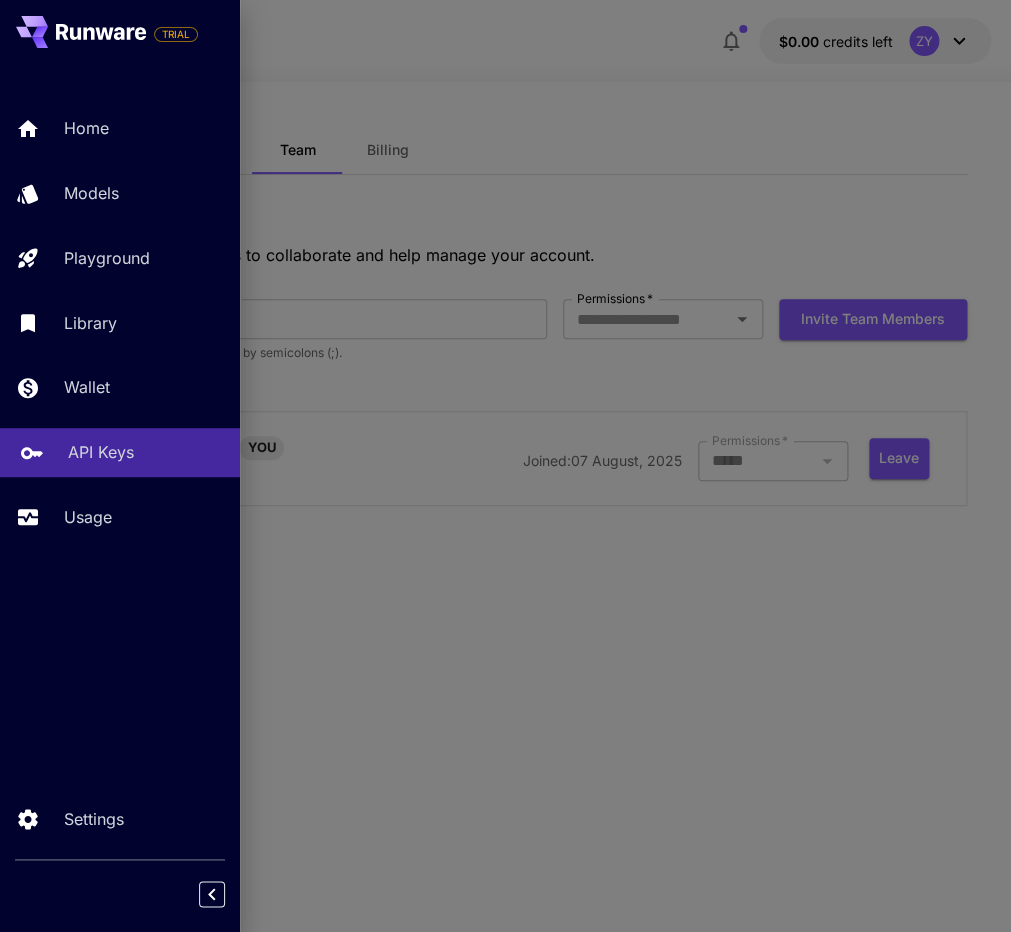 click on "API Keys" at bounding box center (120, 452) 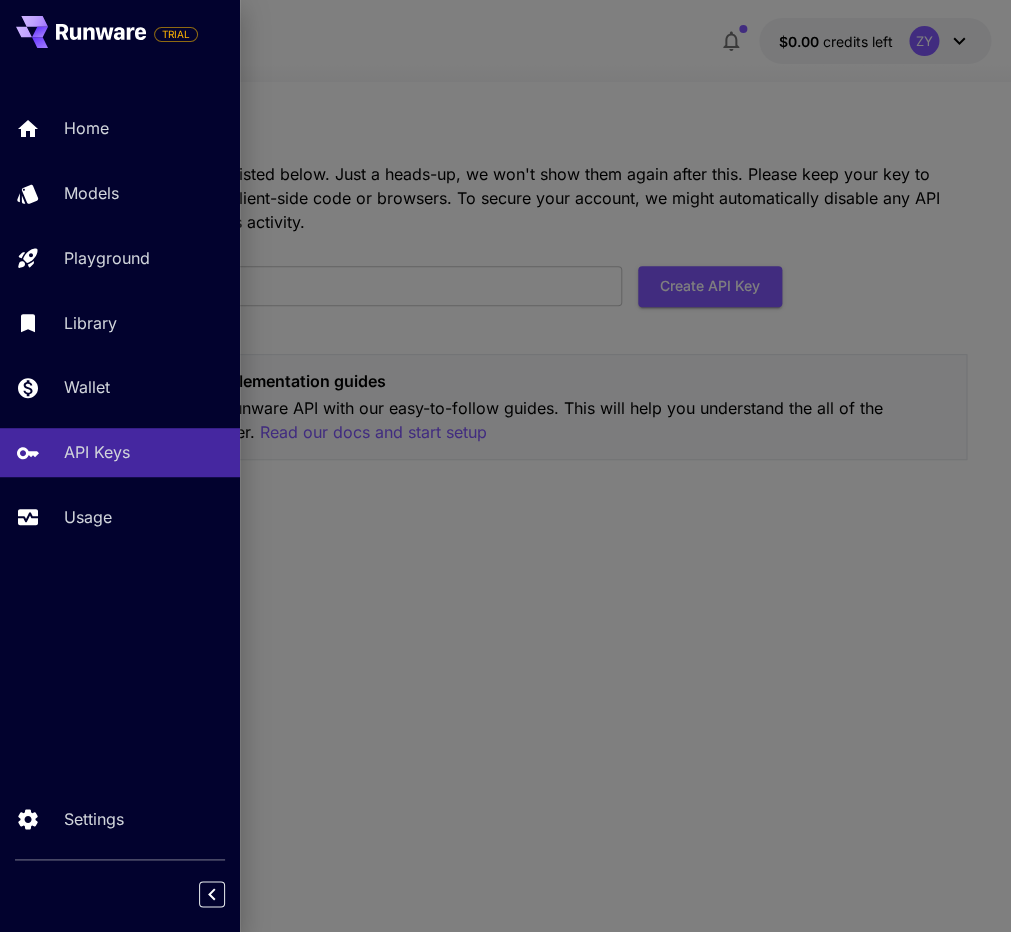 click at bounding box center [505, 466] 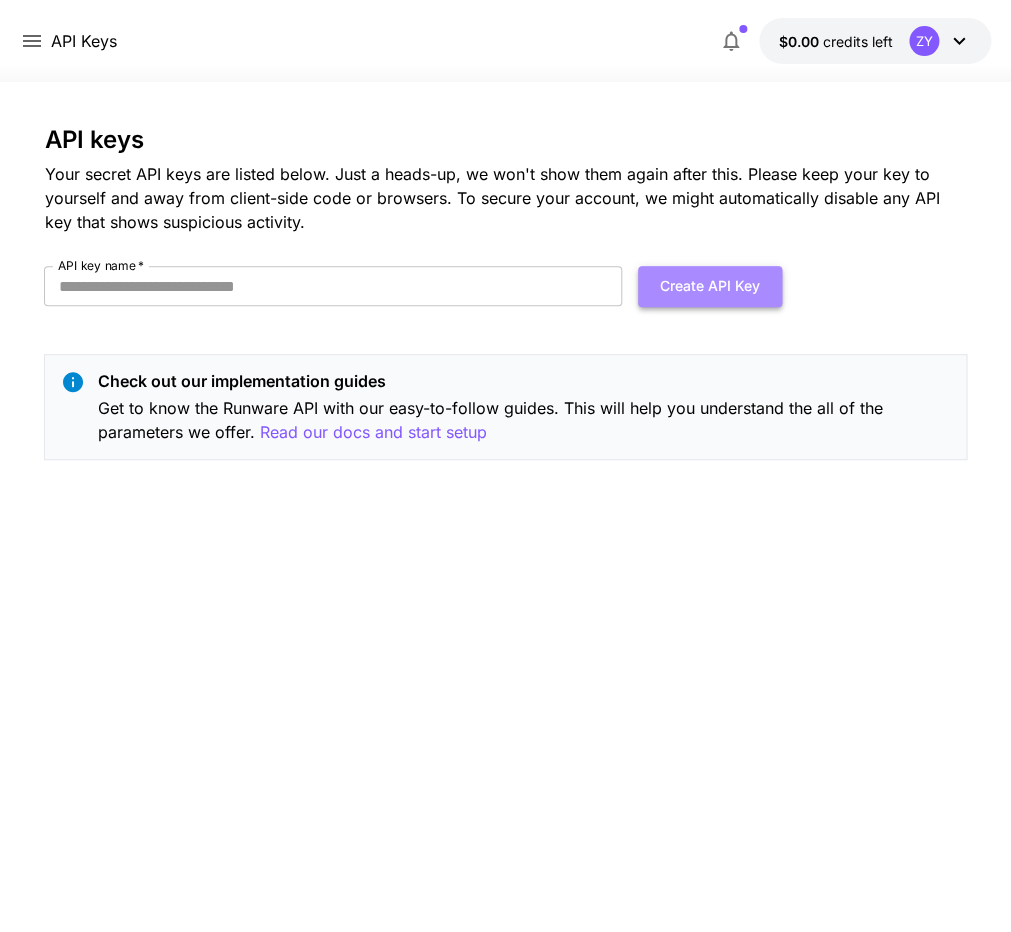 click on "Create API Key" at bounding box center (710, 286) 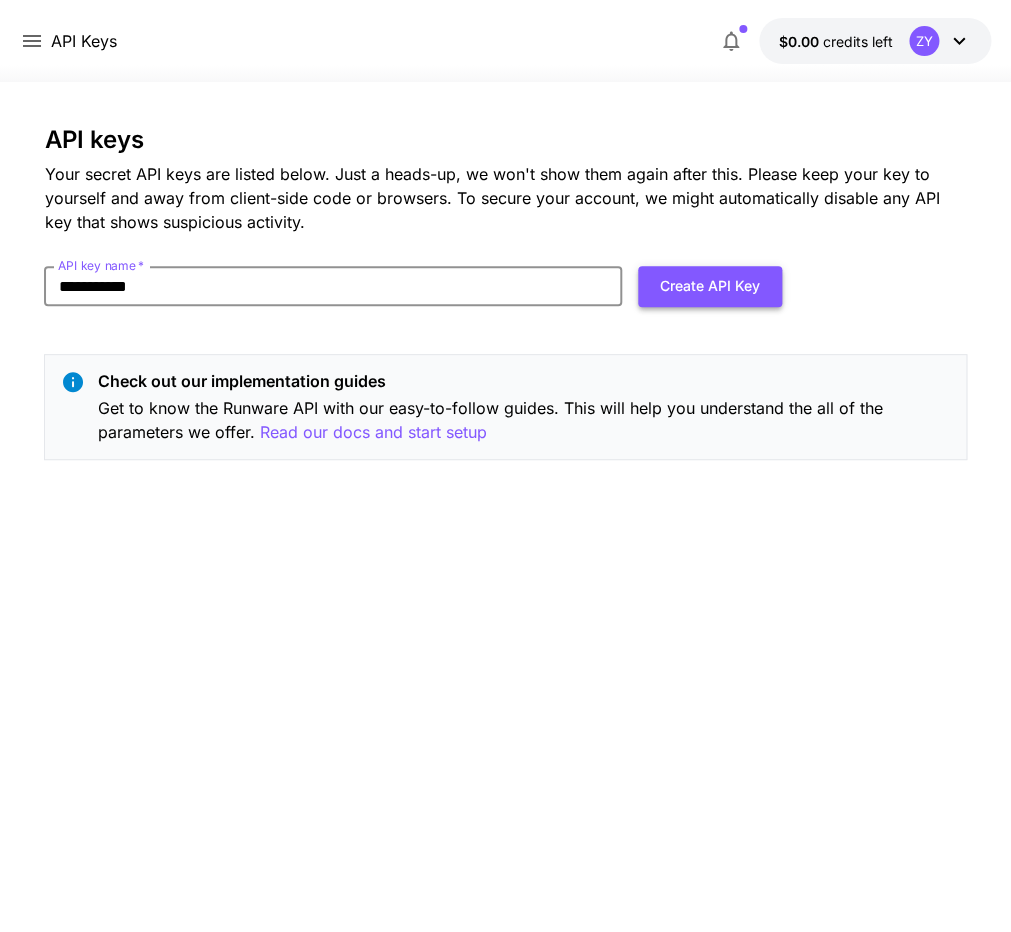 type on "**********" 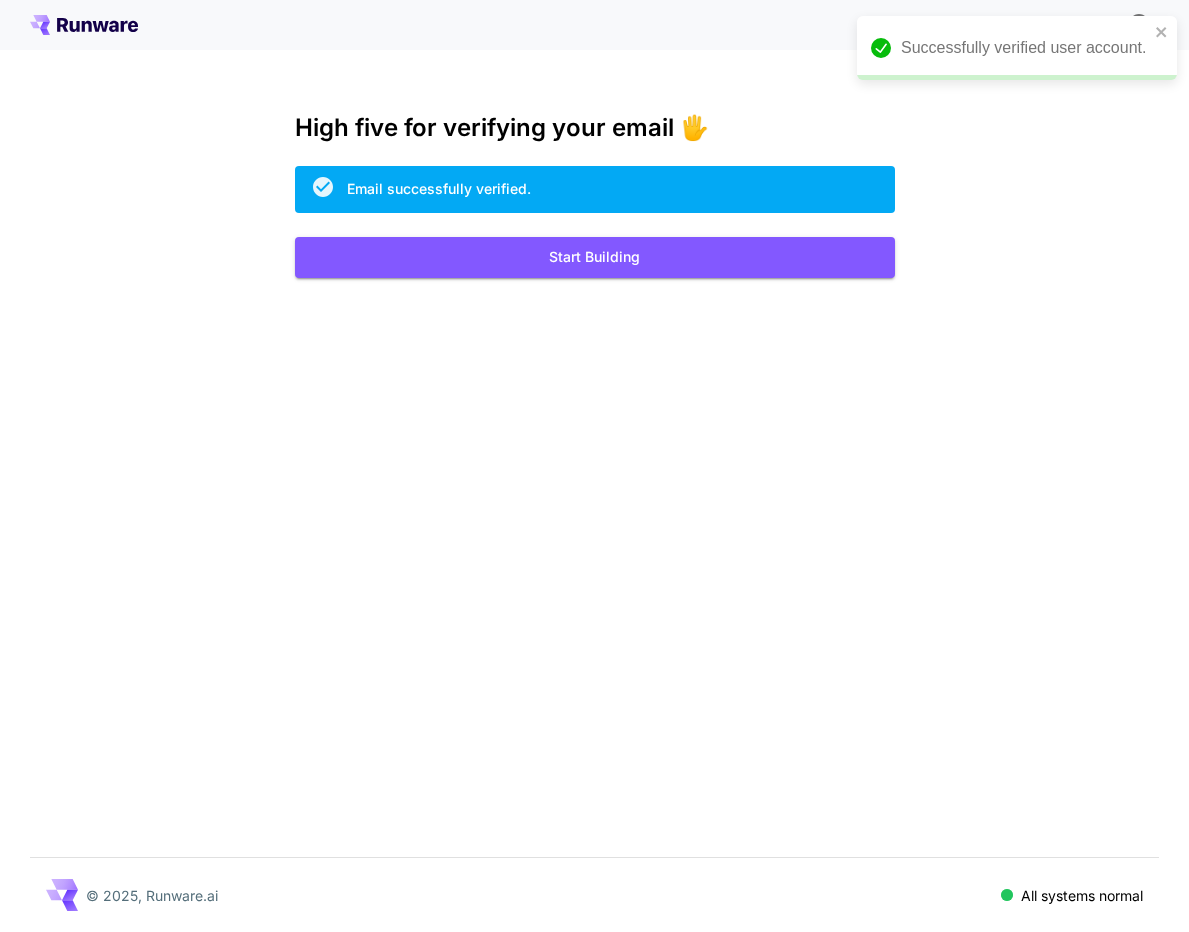 scroll, scrollTop: 0, scrollLeft: 0, axis: both 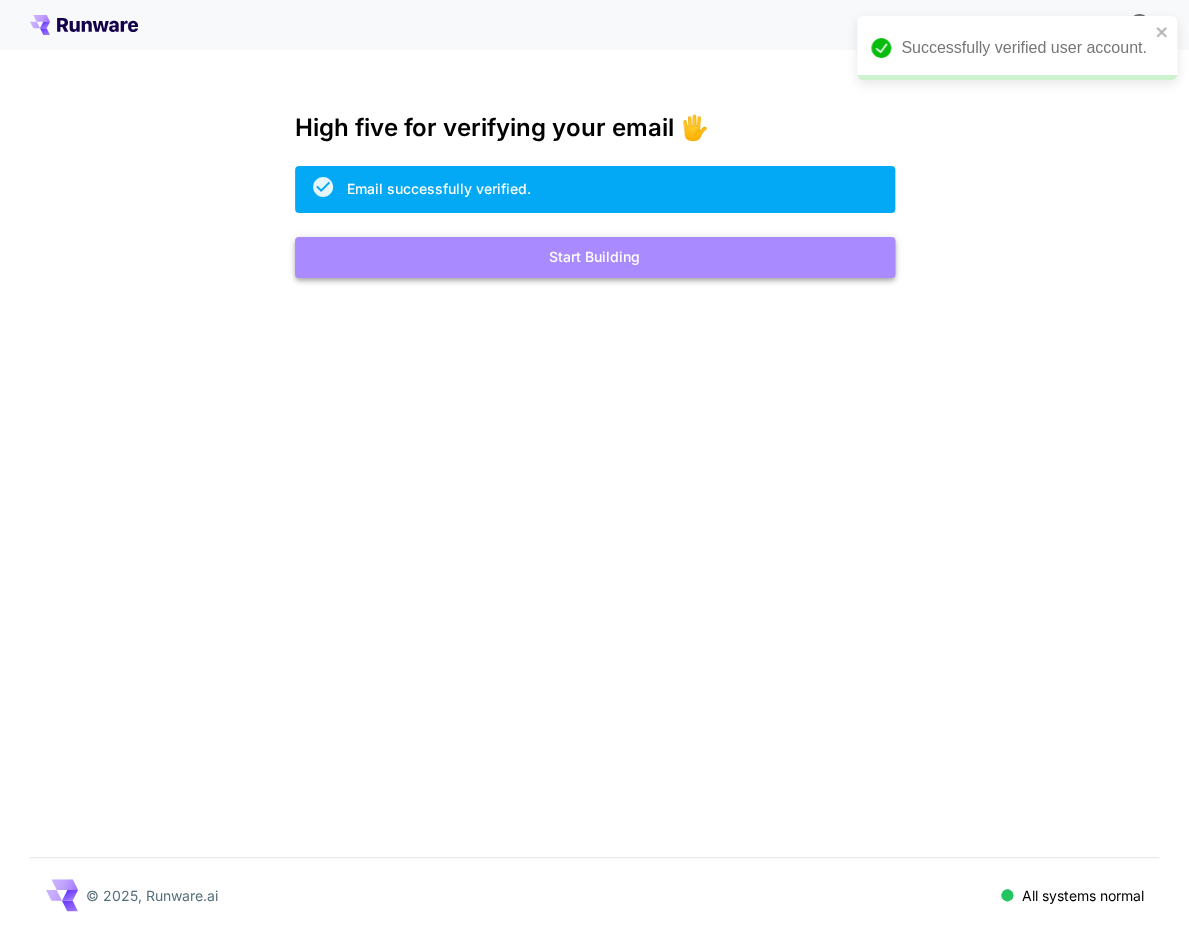 click on "Start Building" at bounding box center [595, 257] 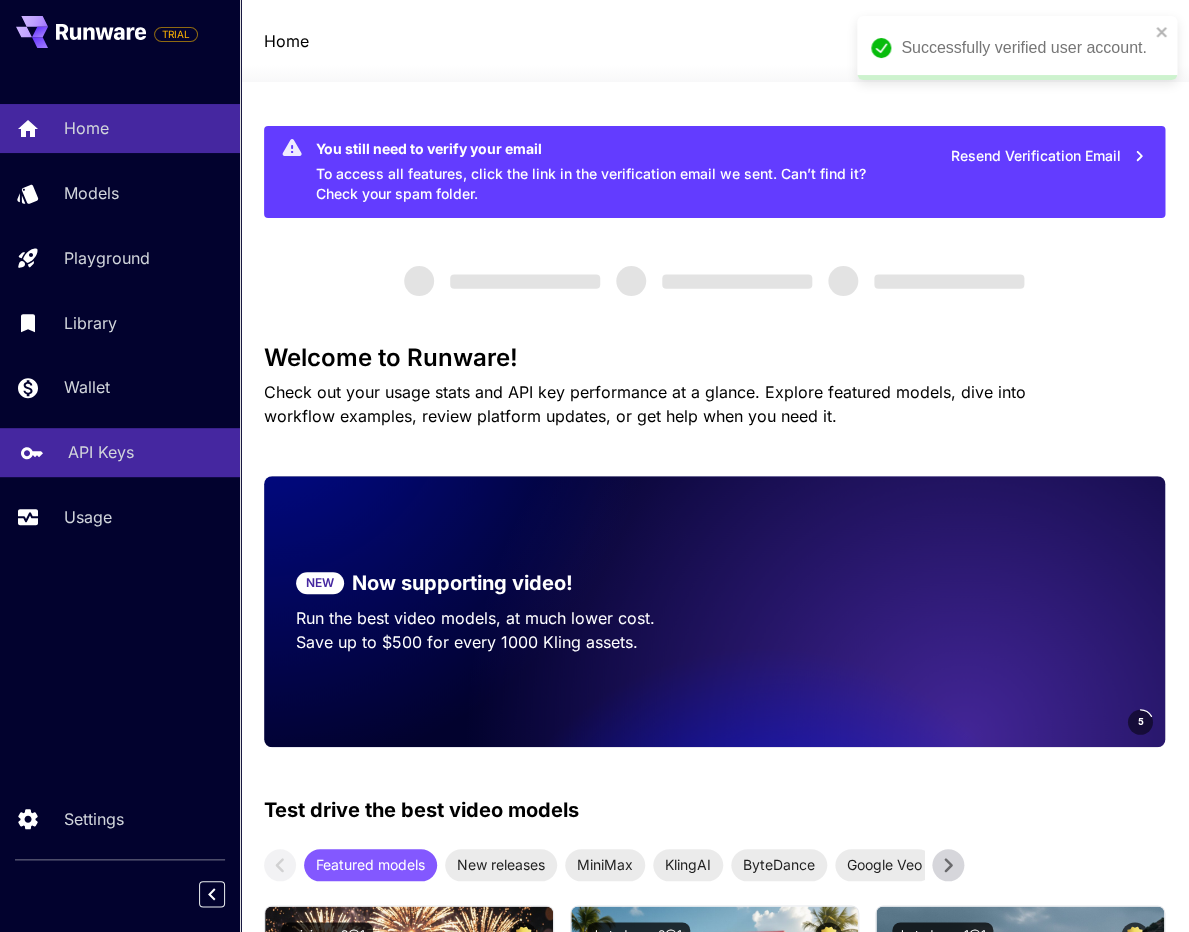 click on "API Keys" at bounding box center [101, 452] 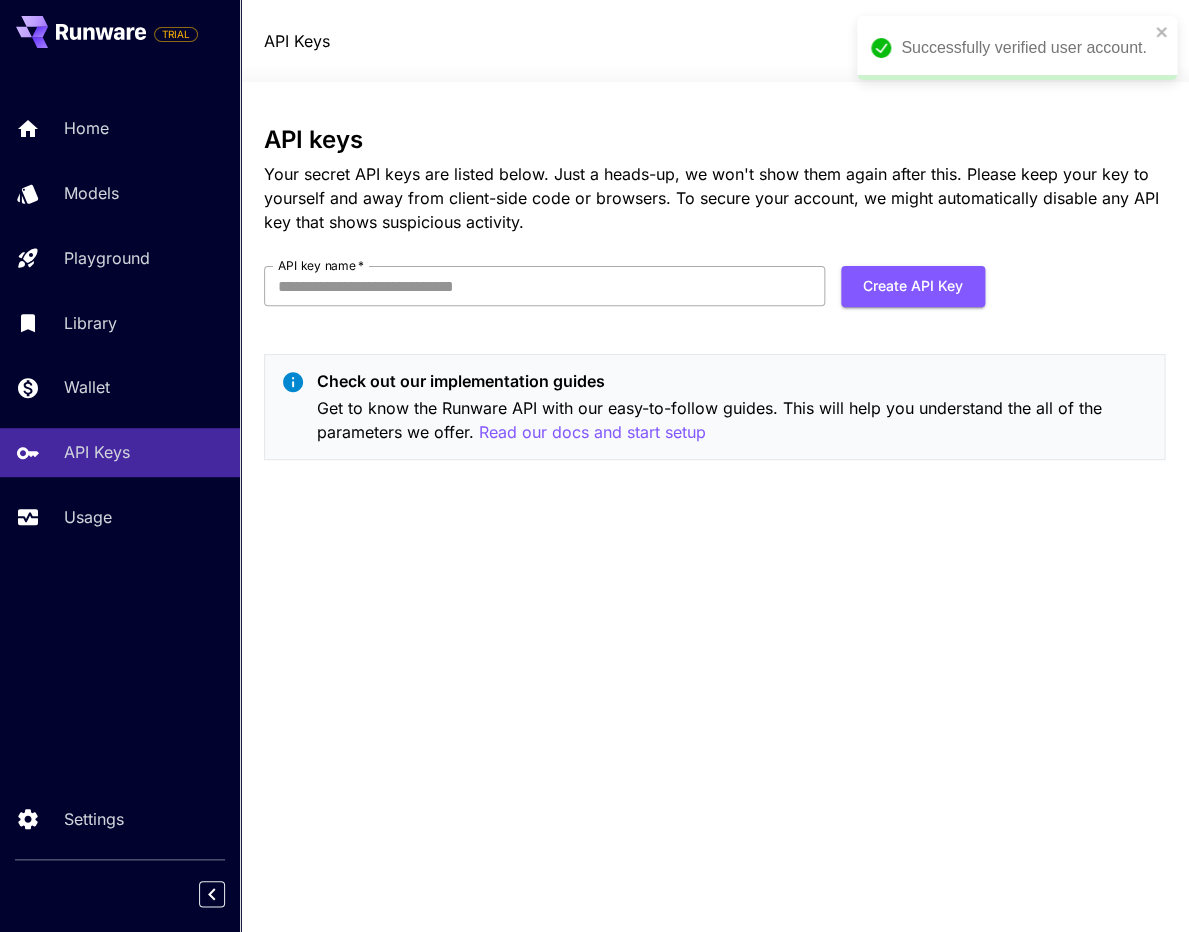 click on "API key name   *" at bounding box center [544, 286] 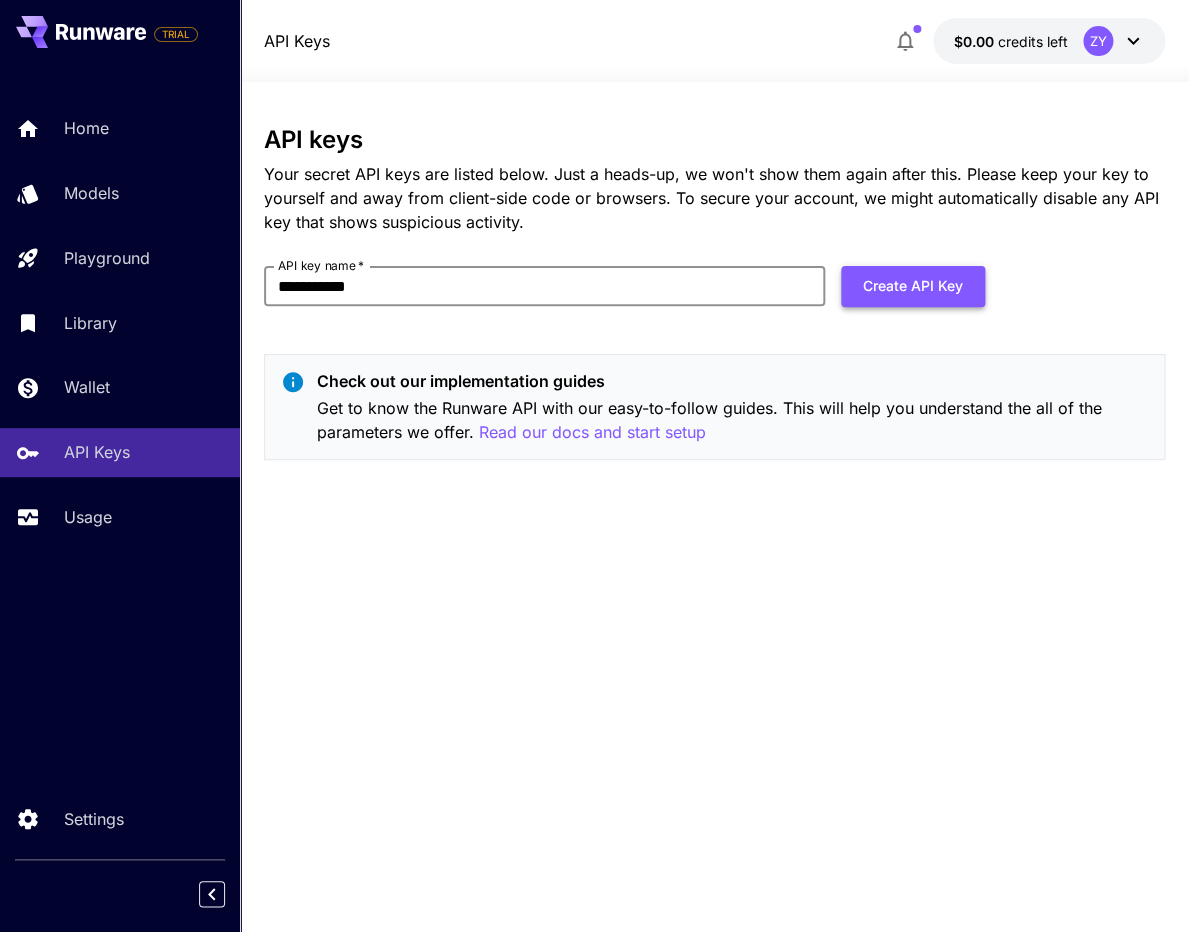 type on "**********" 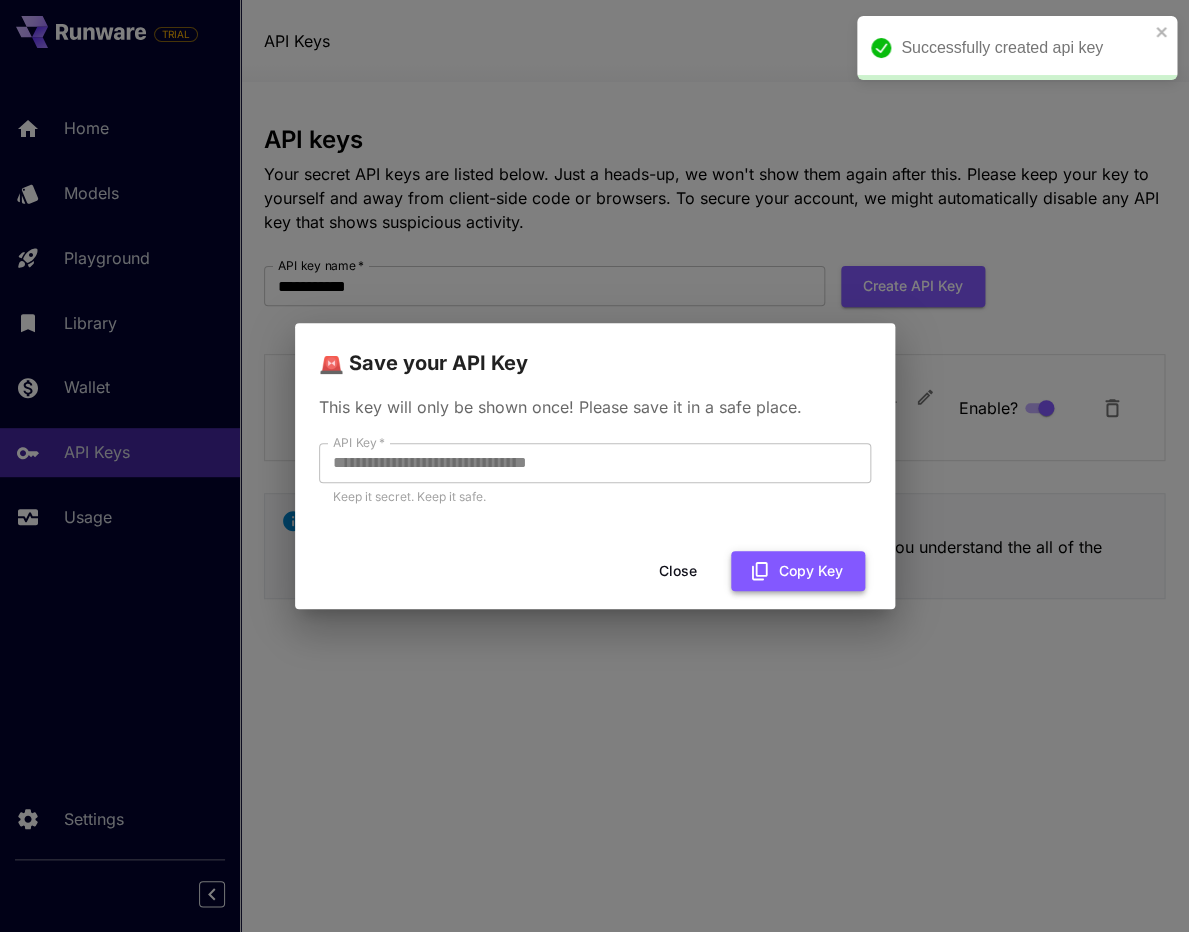 click on "Copy Key" at bounding box center [798, 571] 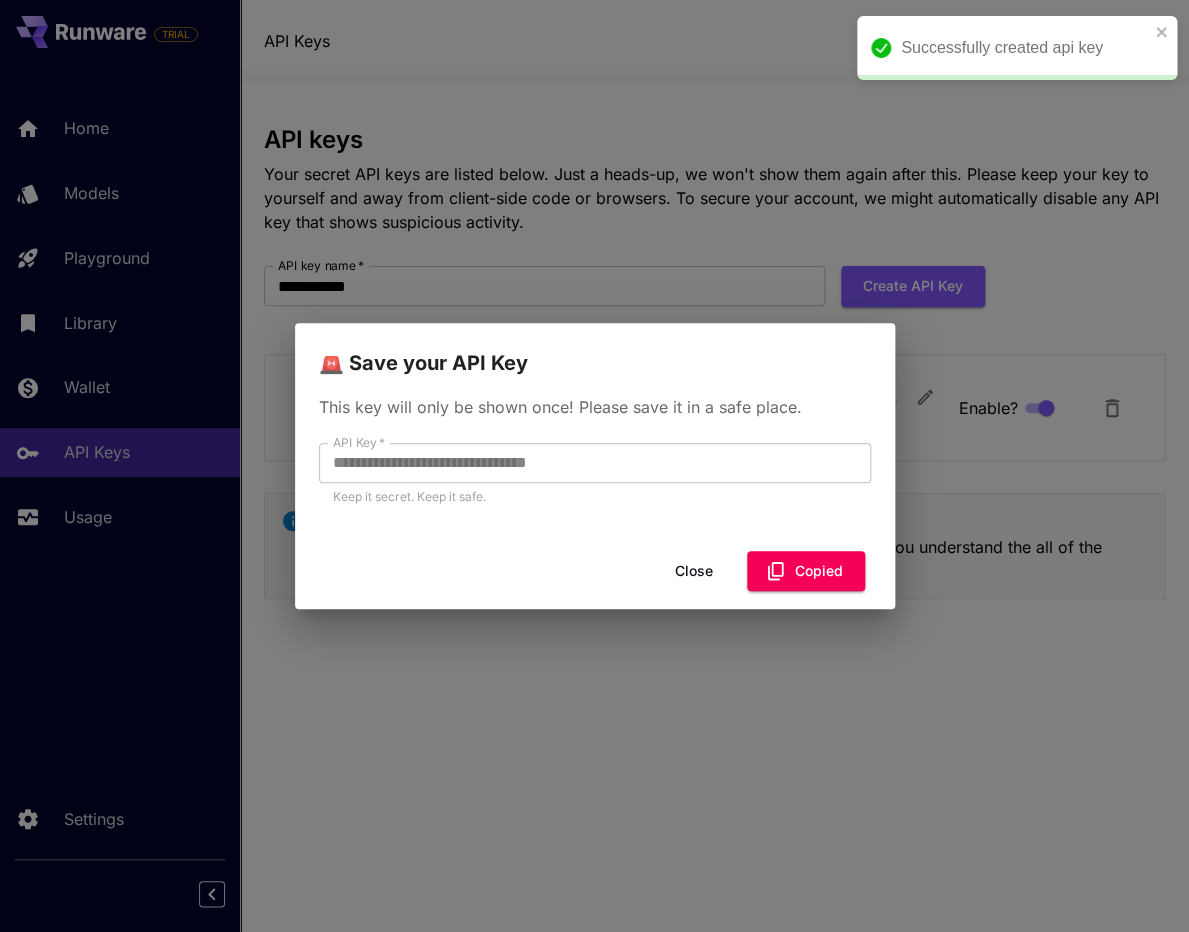 click on "Close" at bounding box center [694, 571] 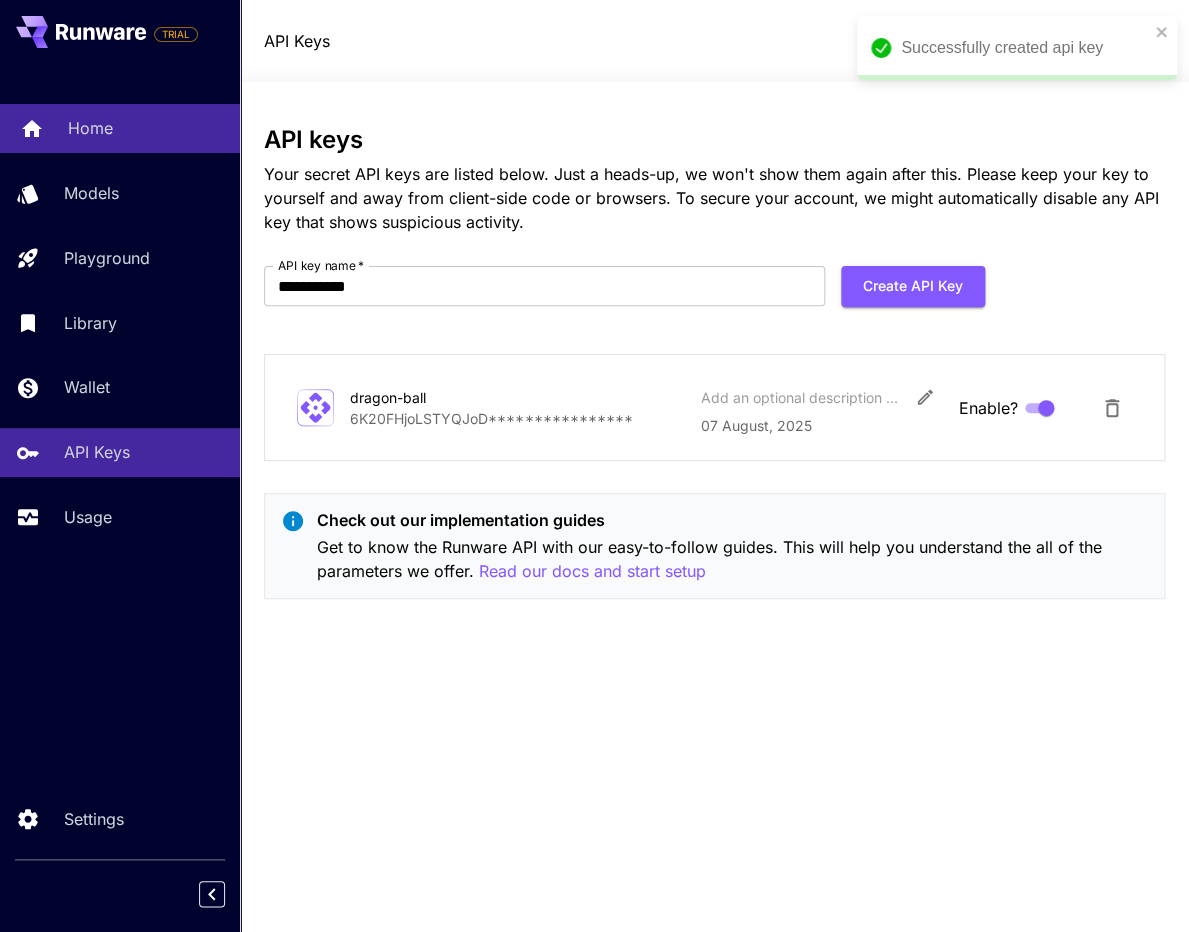 click on "Home" at bounding box center [146, 128] 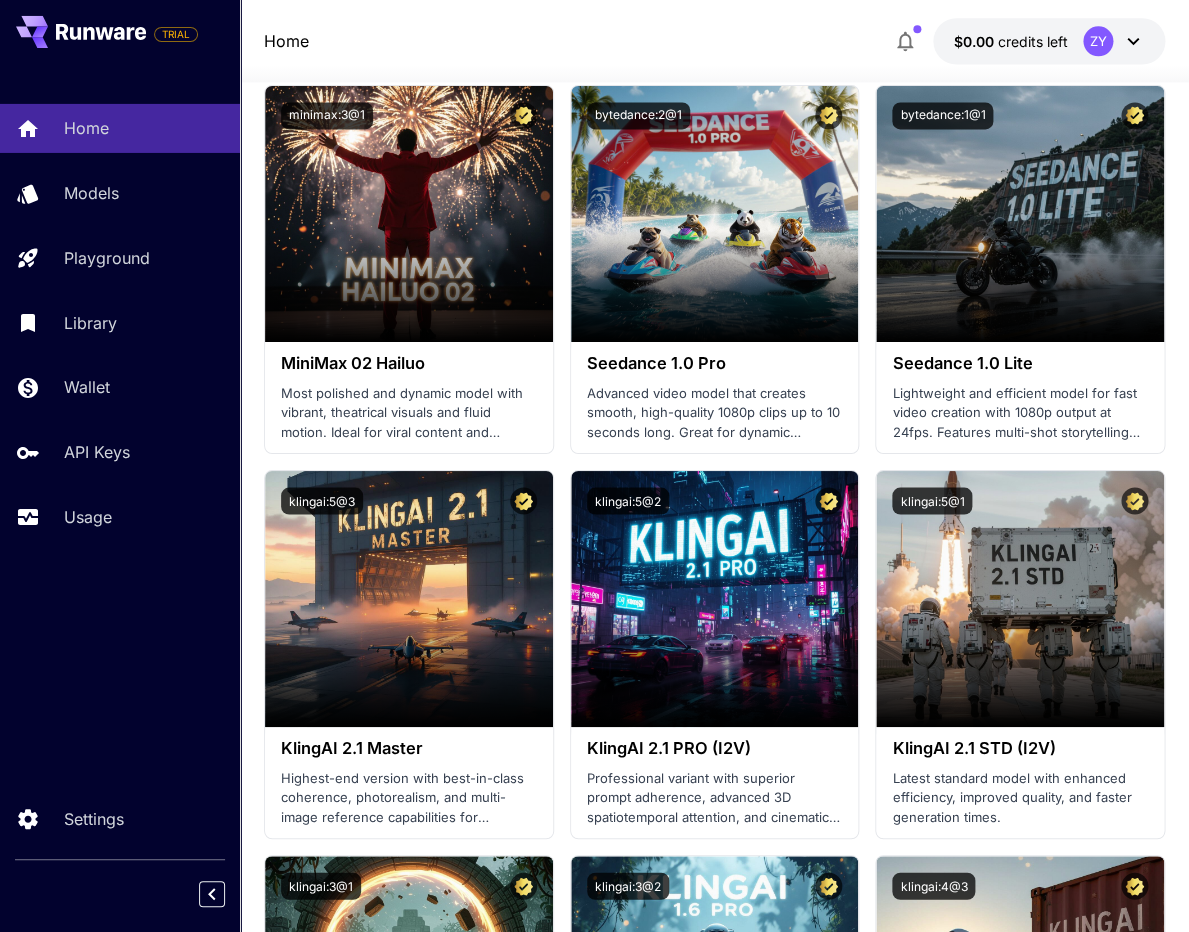 scroll, scrollTop: 0, scrollLeft: 0, axis: both 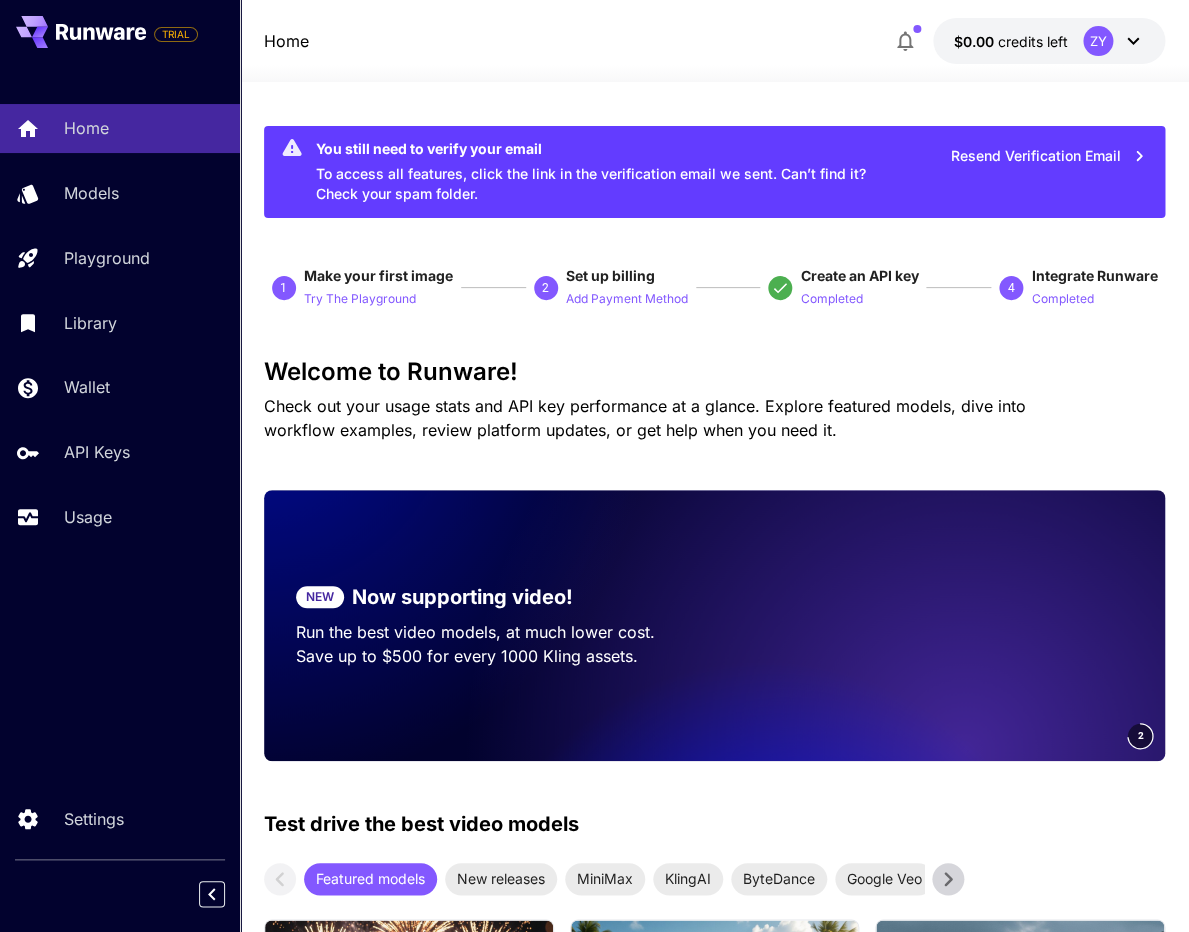click on "credits left" at bounding box center [1032, 41] 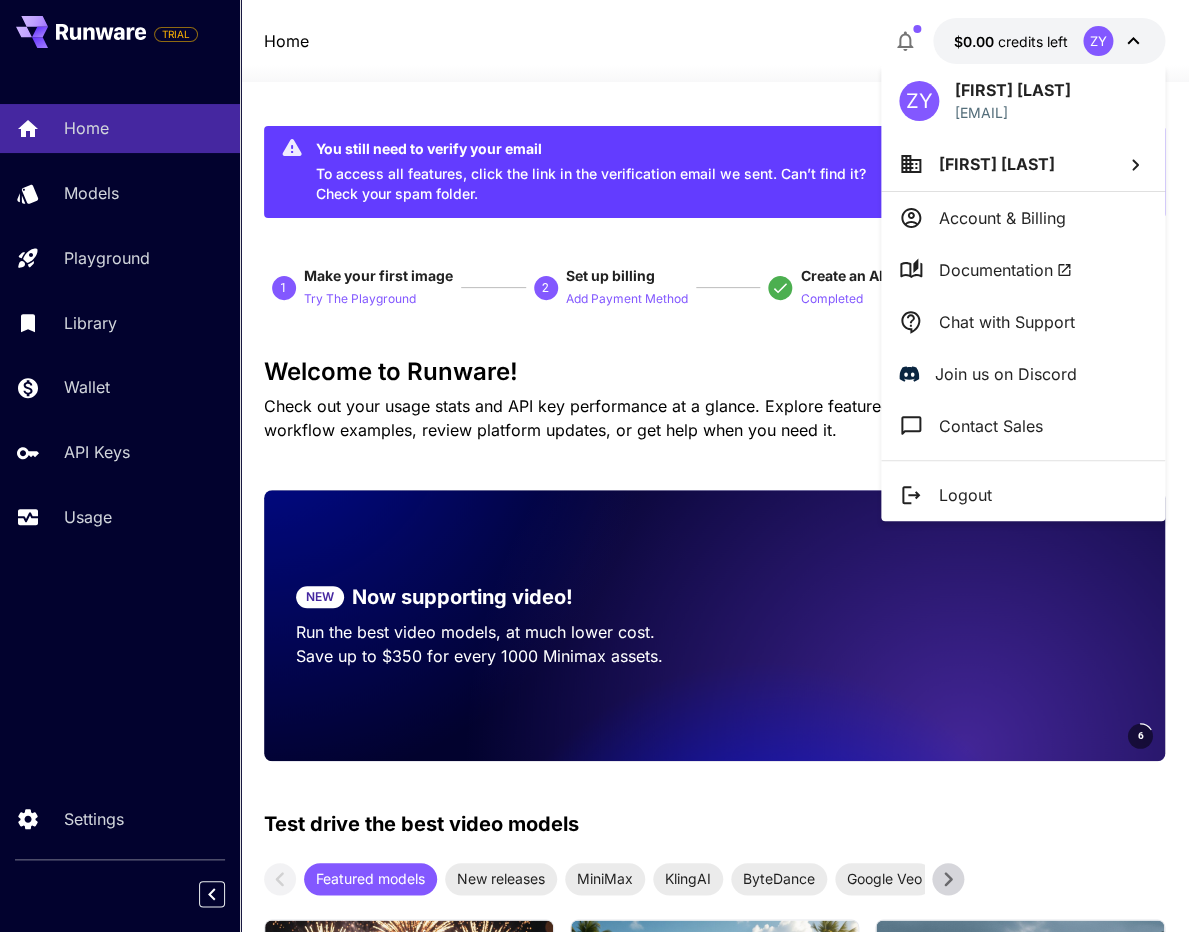 click at bounding box center [594, 466] 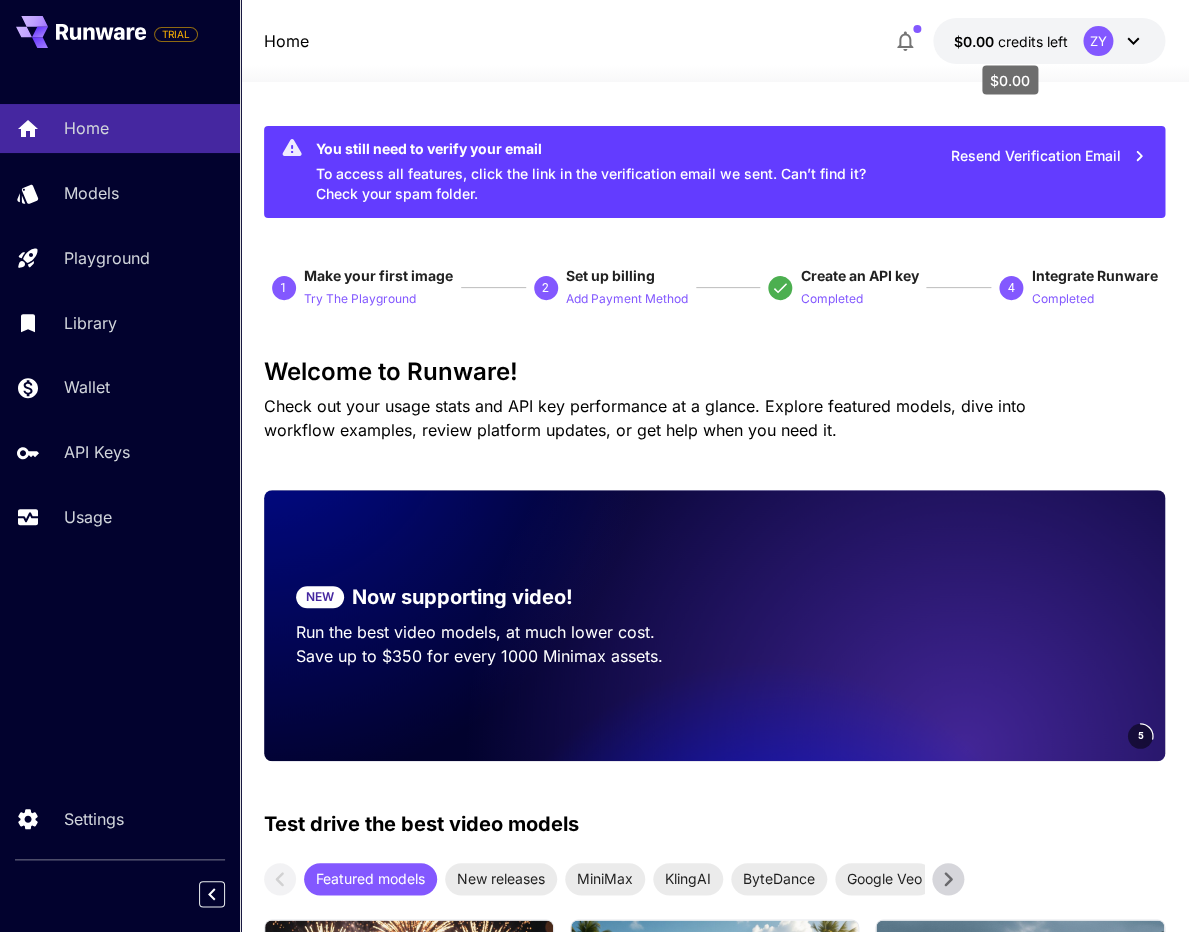 click on "credits left" at bounding box center [1032, 41] 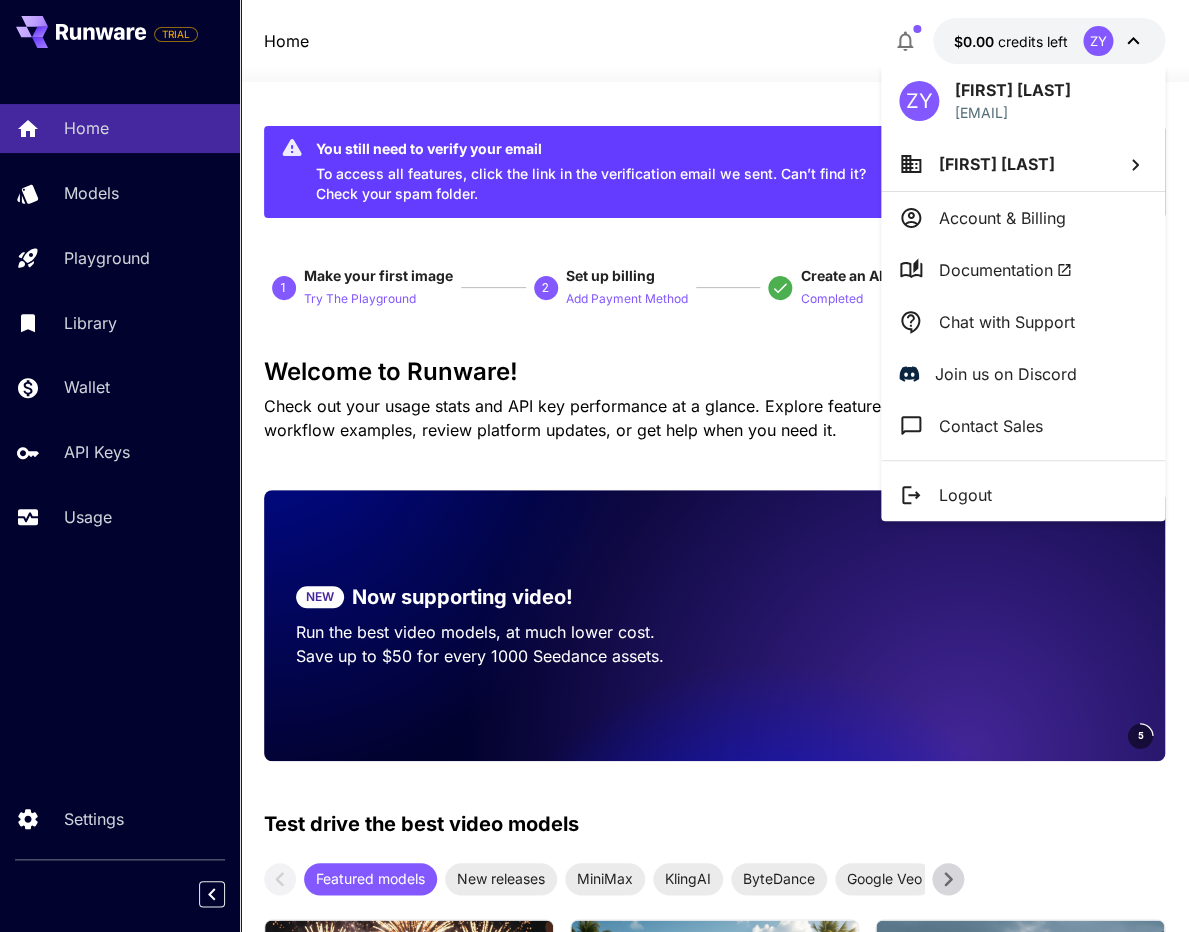 drag, startPoint x: 934, startPoint y: 217, endPoint x: 692, endPoint y: 232, distance: 242.46443 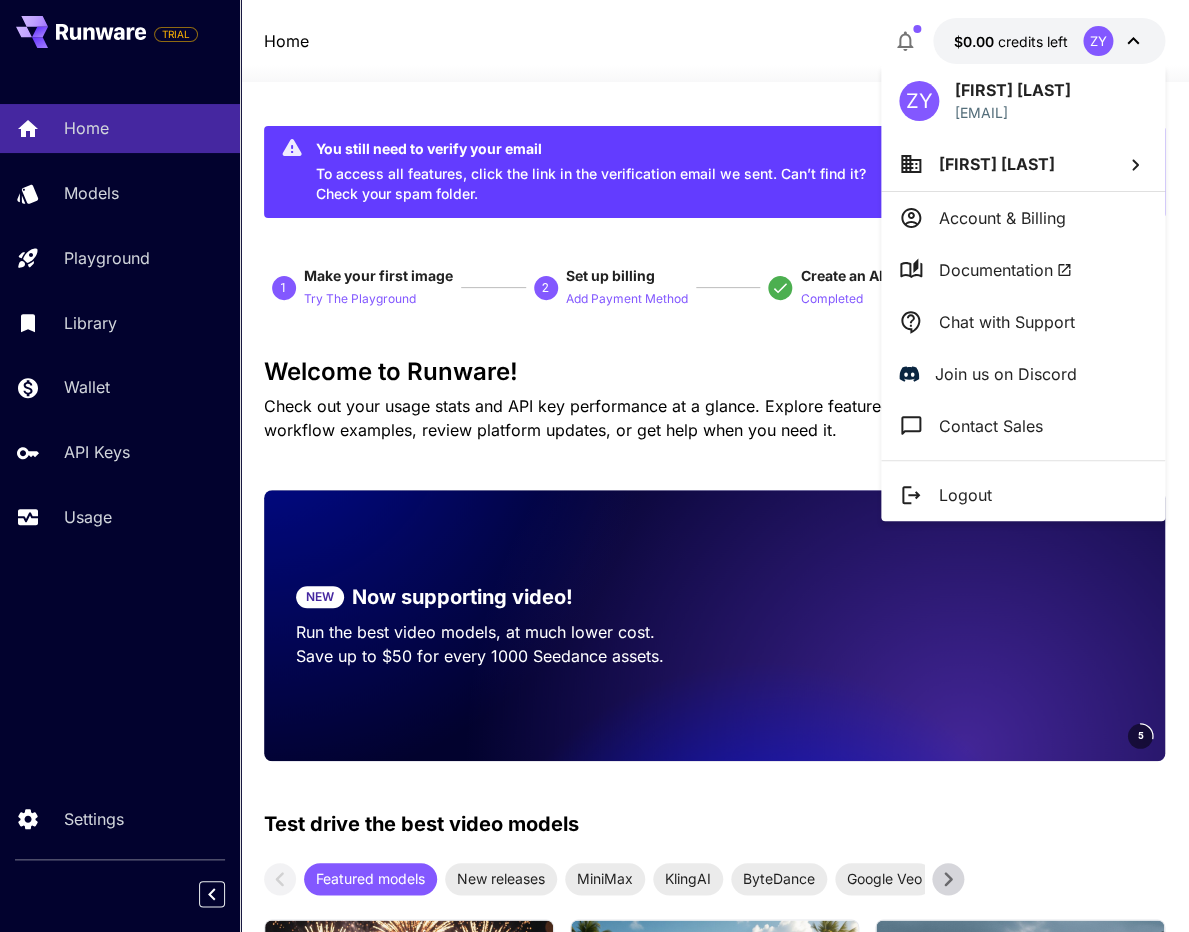 click at bounding box center [594, 466] 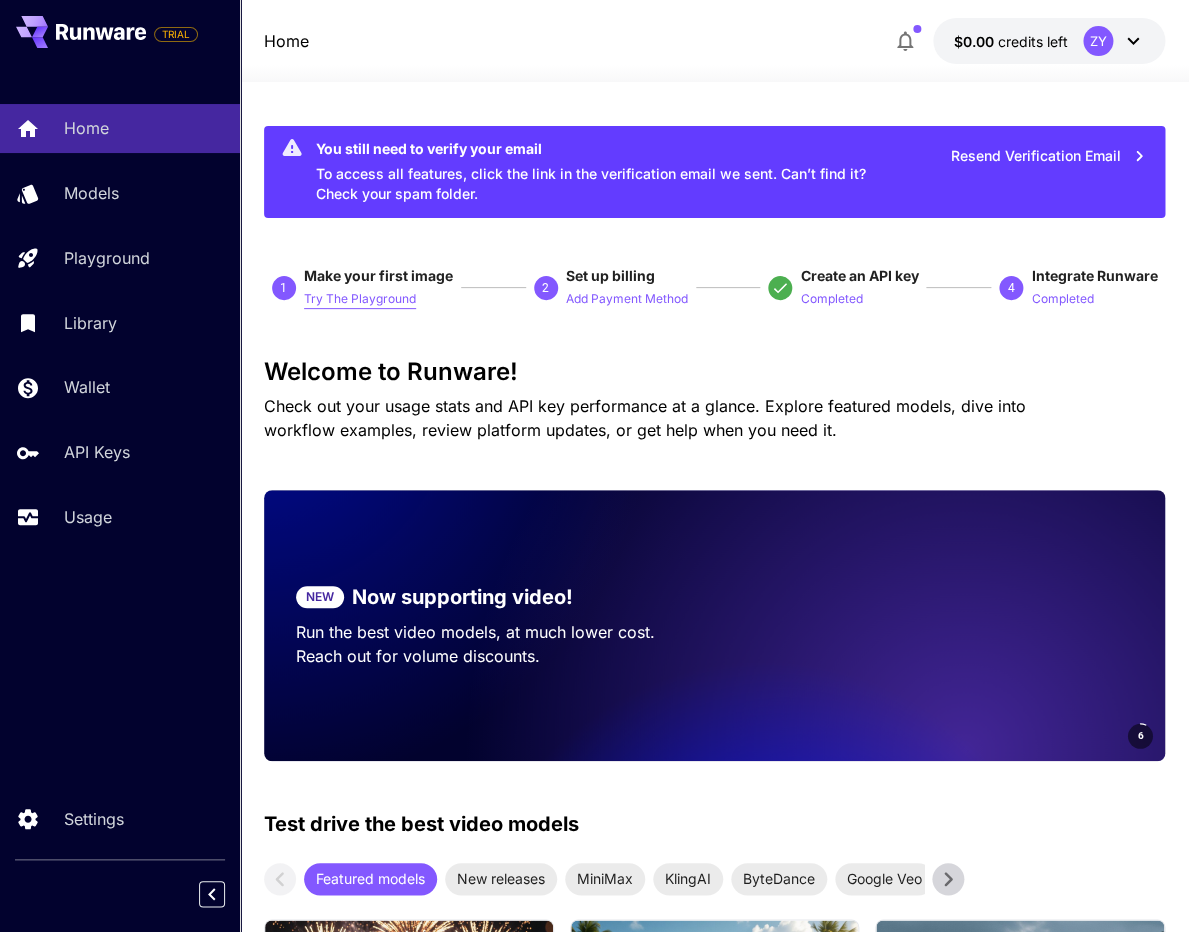 click on "Try The Playground" at bounding box center (360, 299) 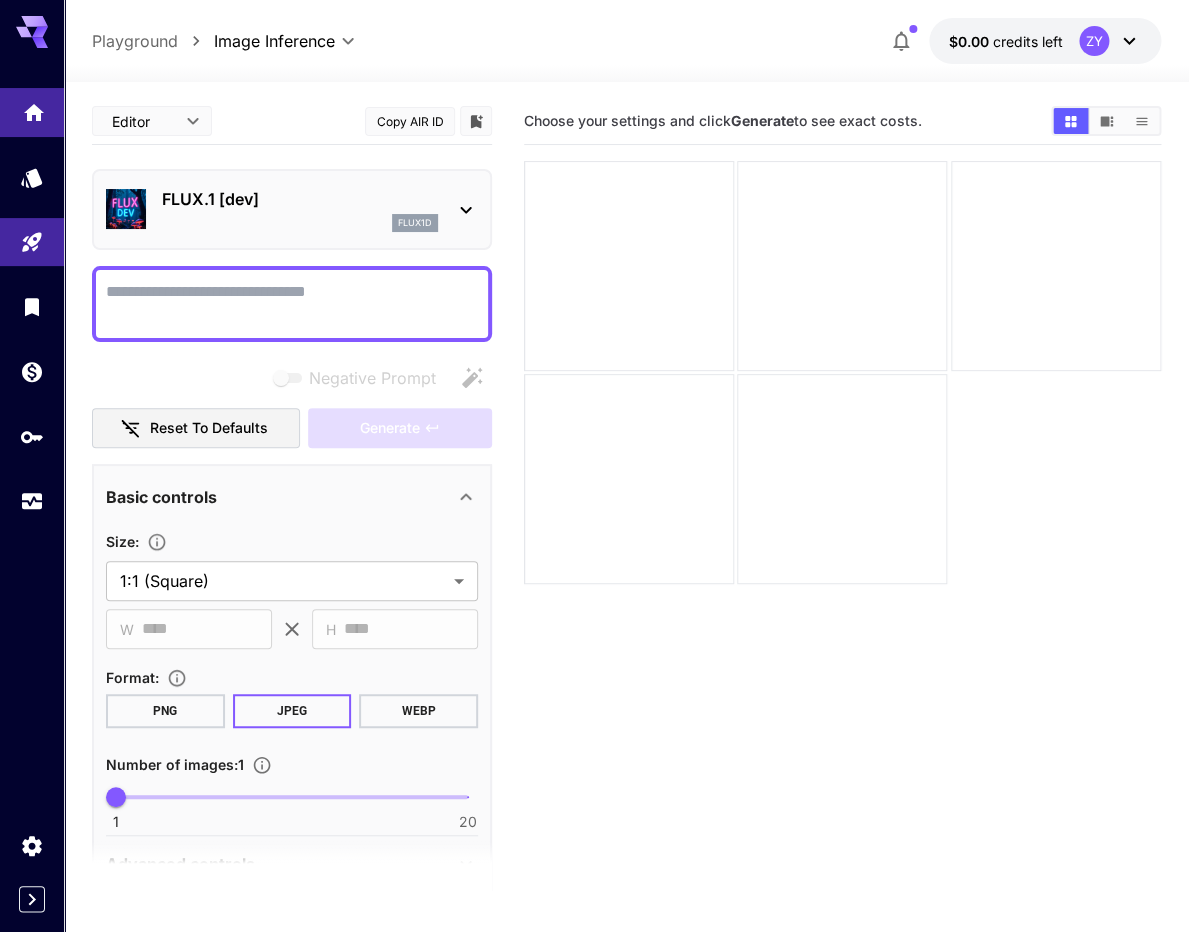 click at bounding box center (32, 112) 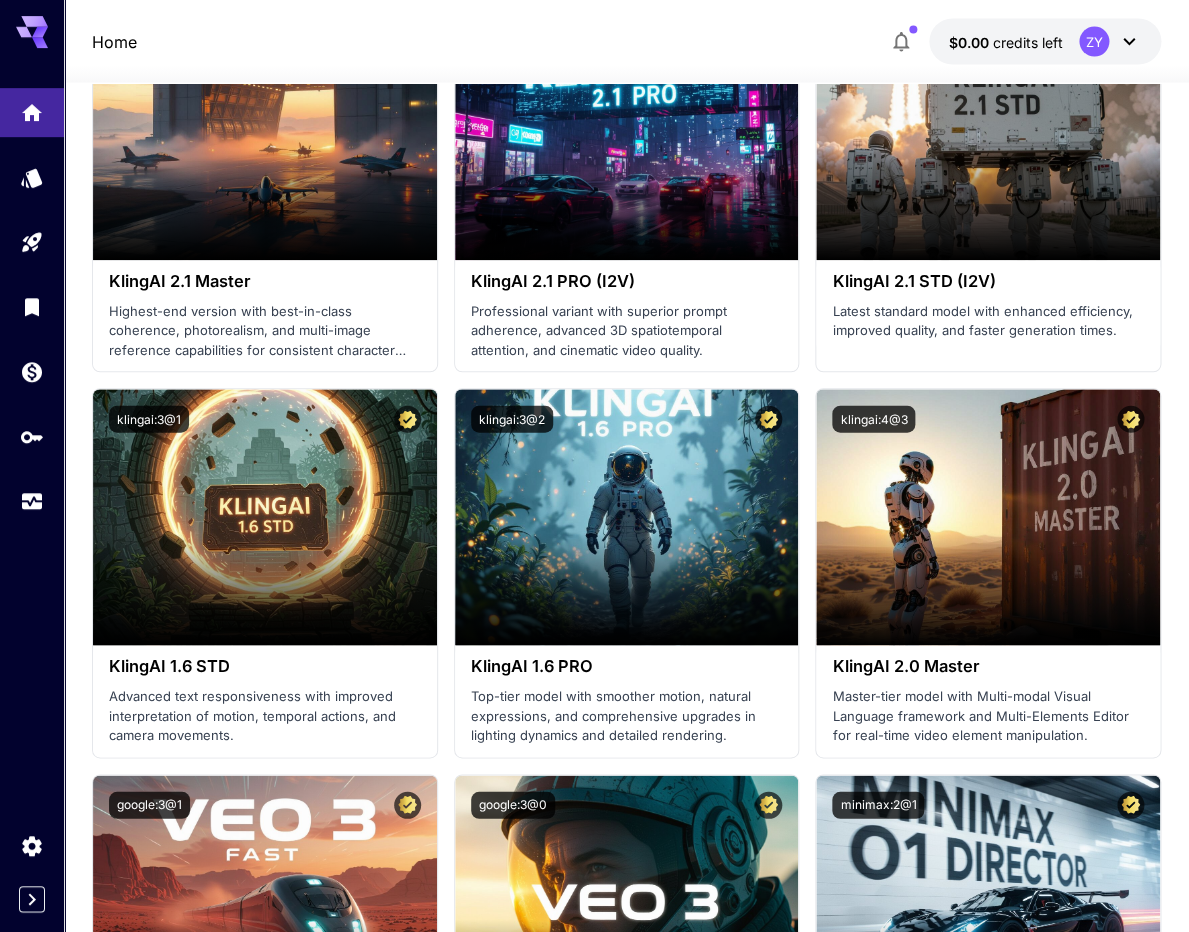 scroll, scrollTop: 0, scrollLeft: 0, axis: both 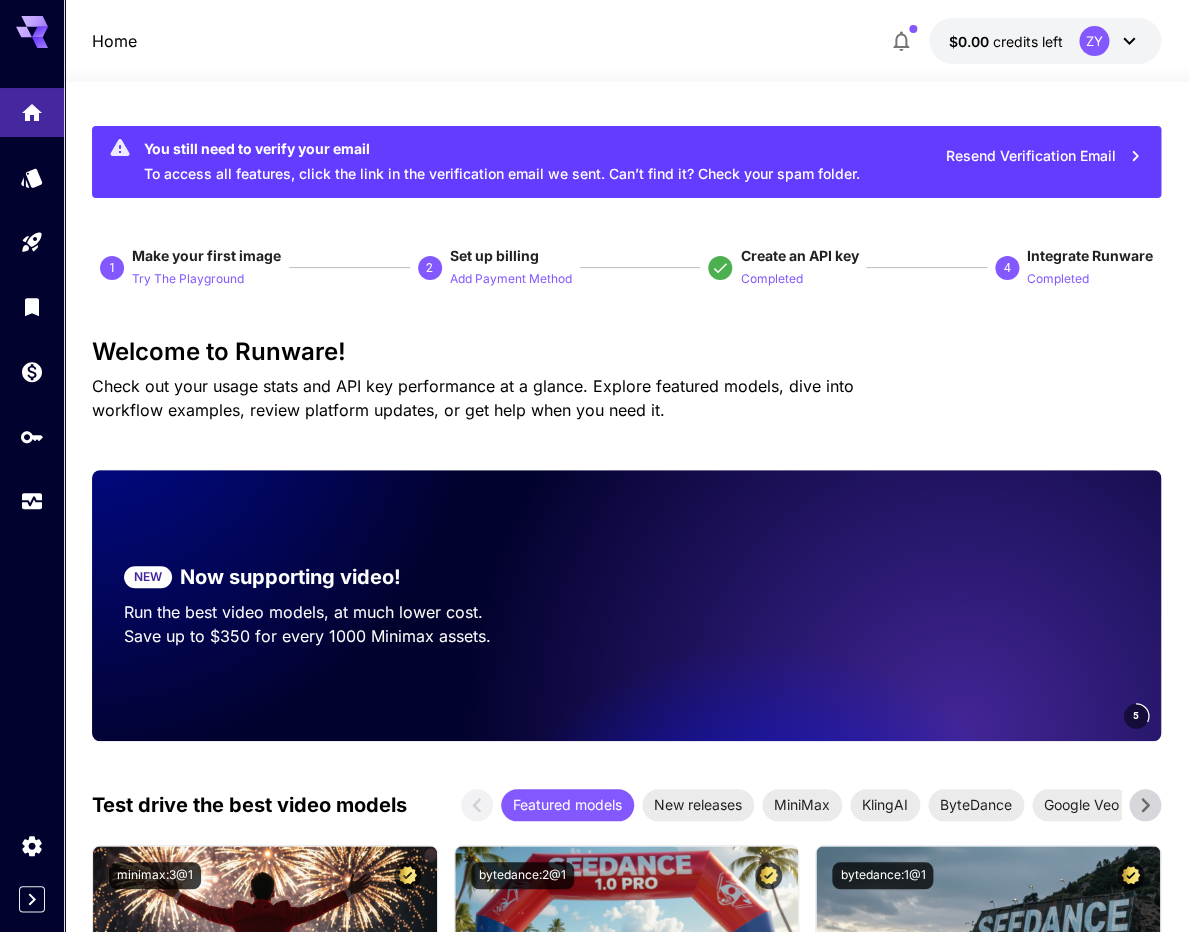 click 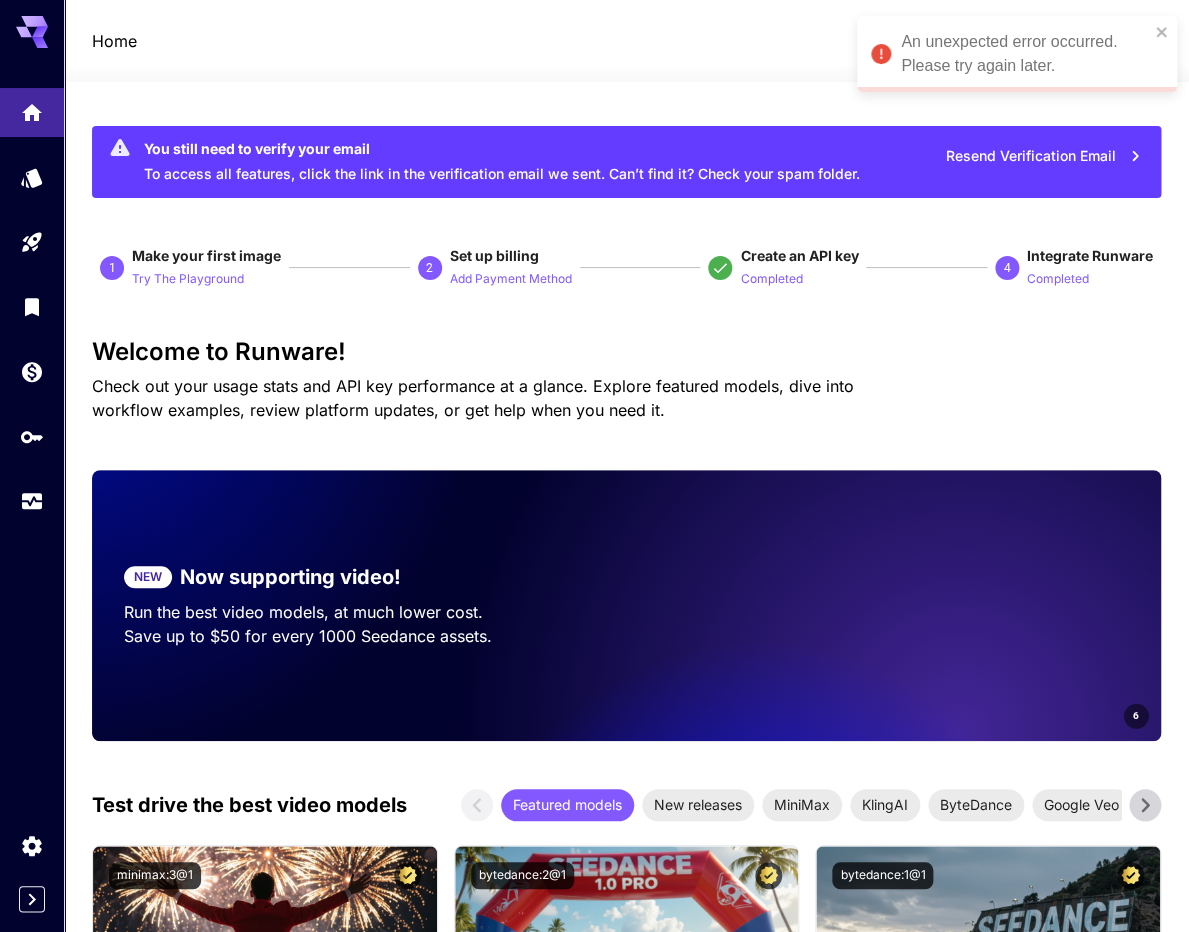 click on "An unexpected error occurred. Please try again later." at bounding box center [1017, 54] 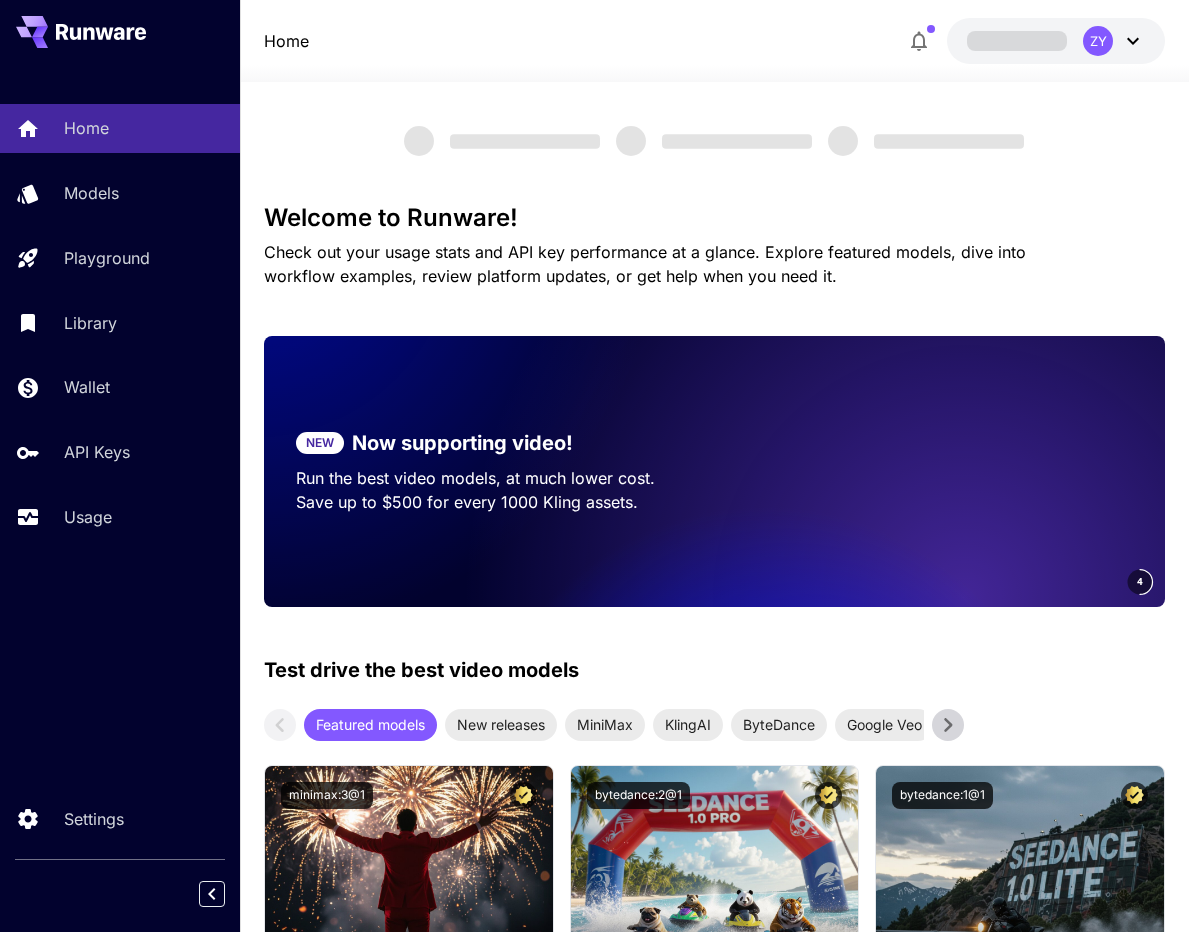 scroll, scrollTop: 0, scrollLeft: 0, axis: both 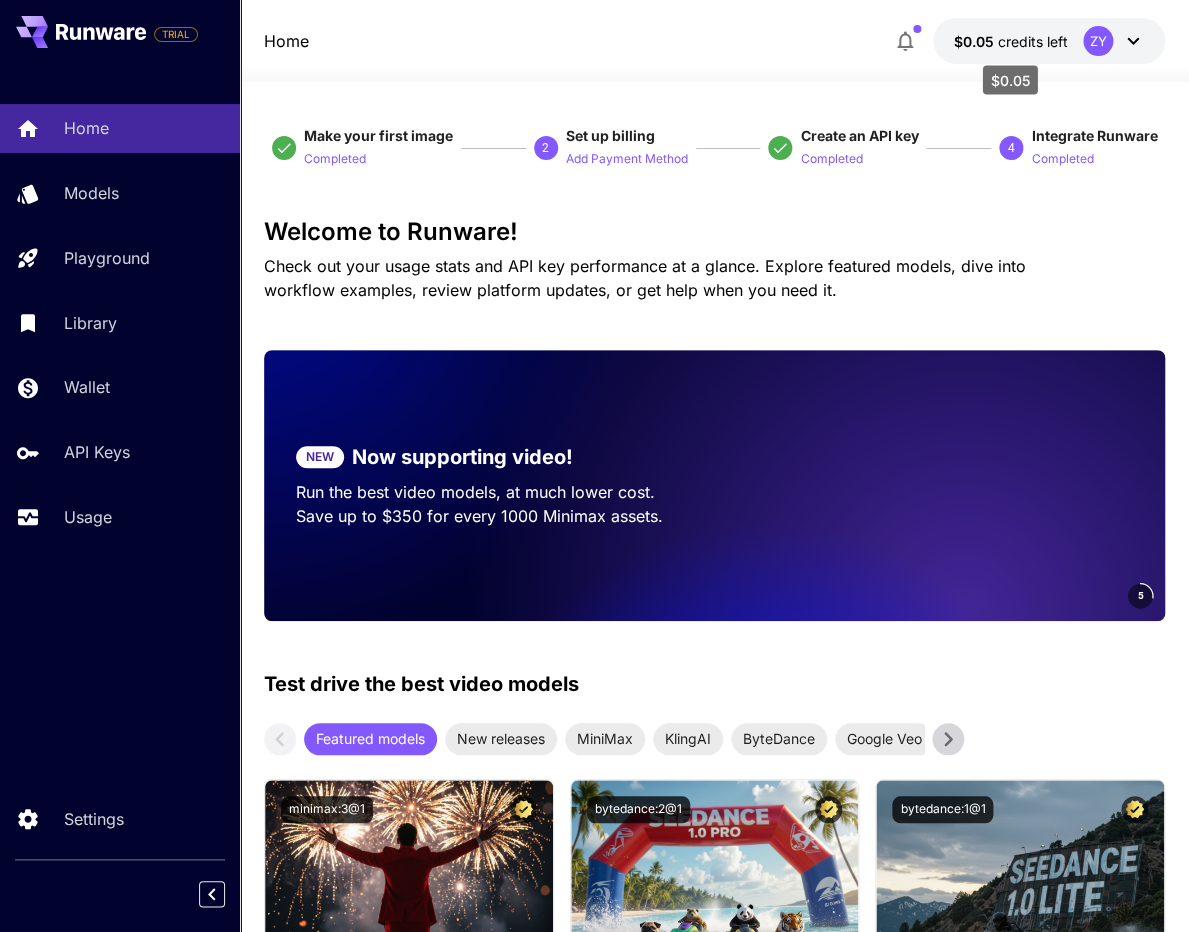 click on "credits left" at bounding box center (1032, 41) 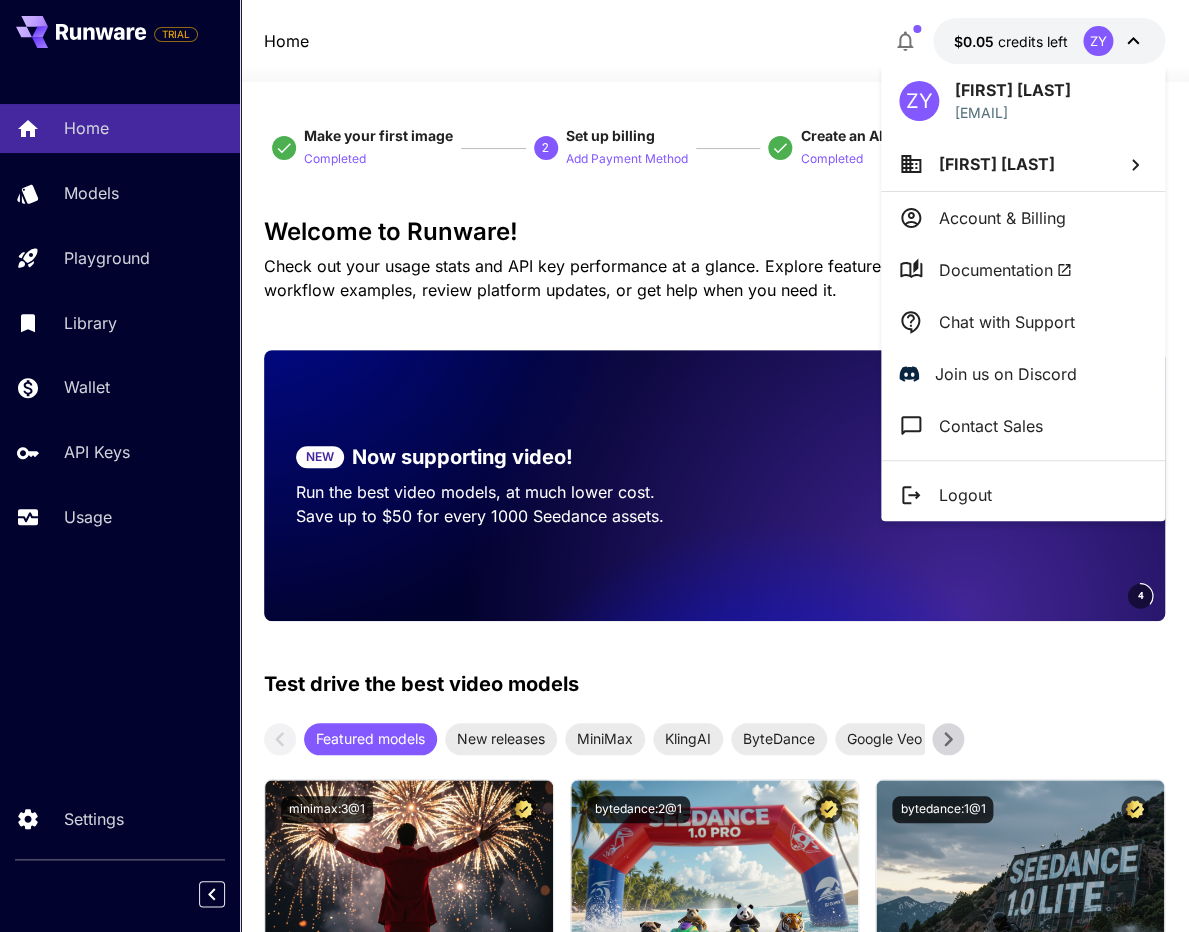 click at bounding box center [594, 466] 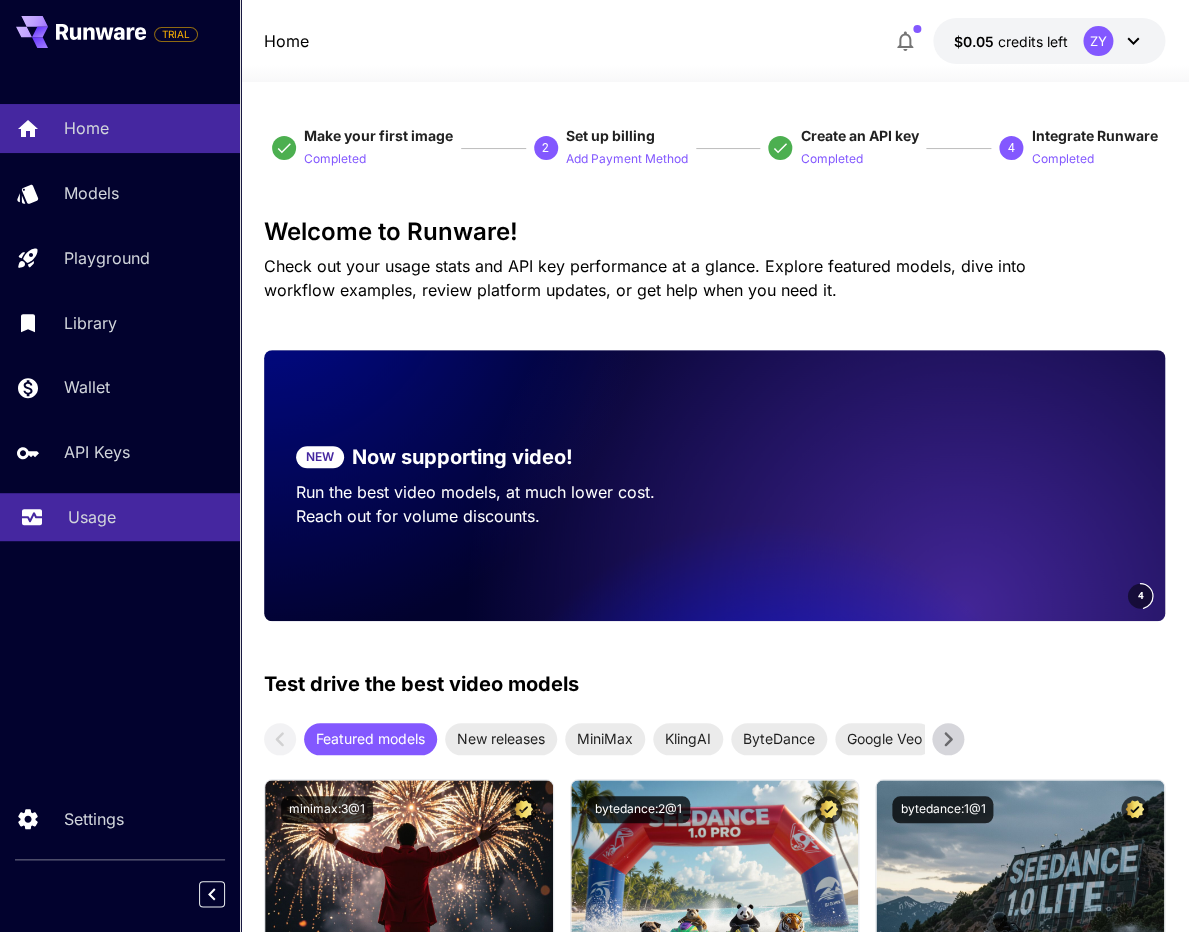 click on "Usage" at bounding box center [146, 517] 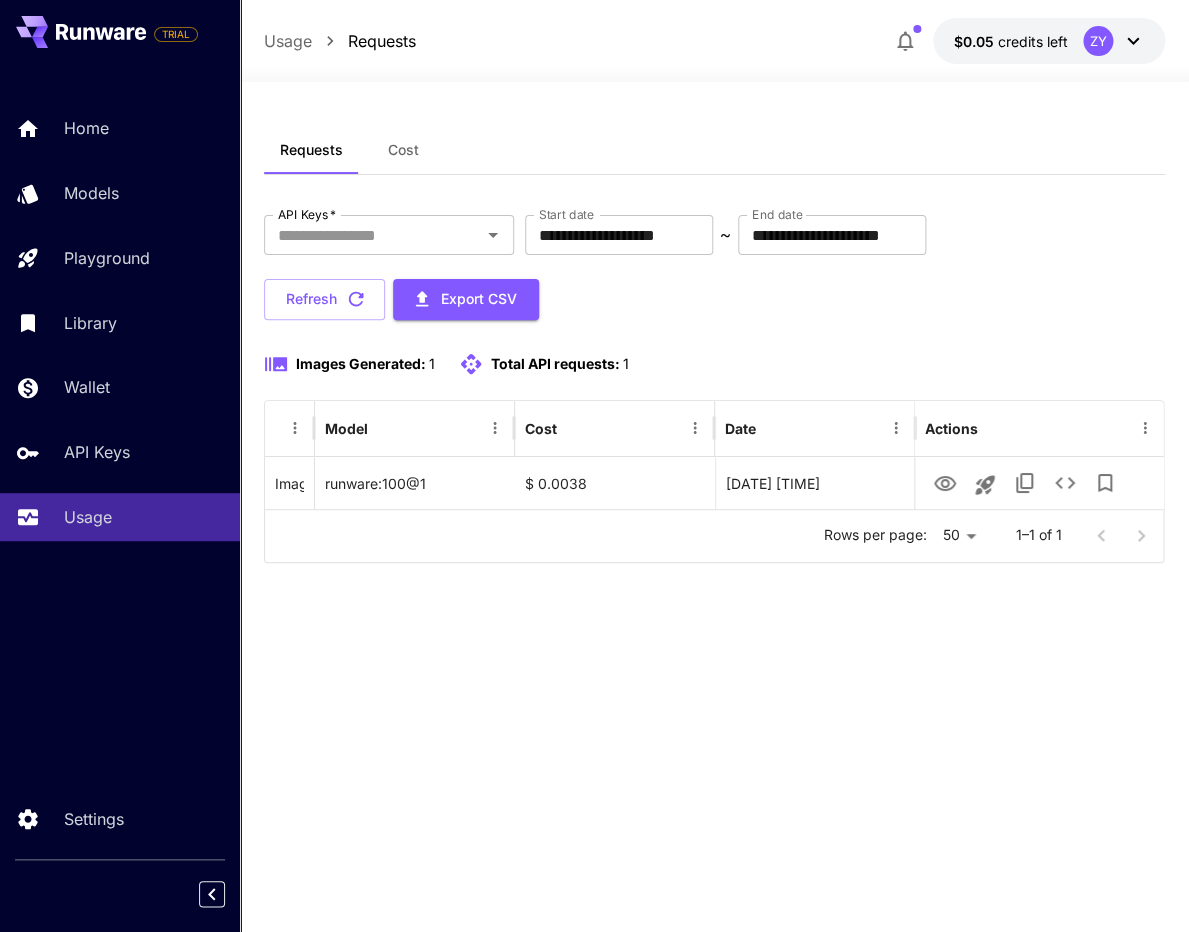 scroll, scrollTop: 0, scrollLeft: 2, axis: horizontal 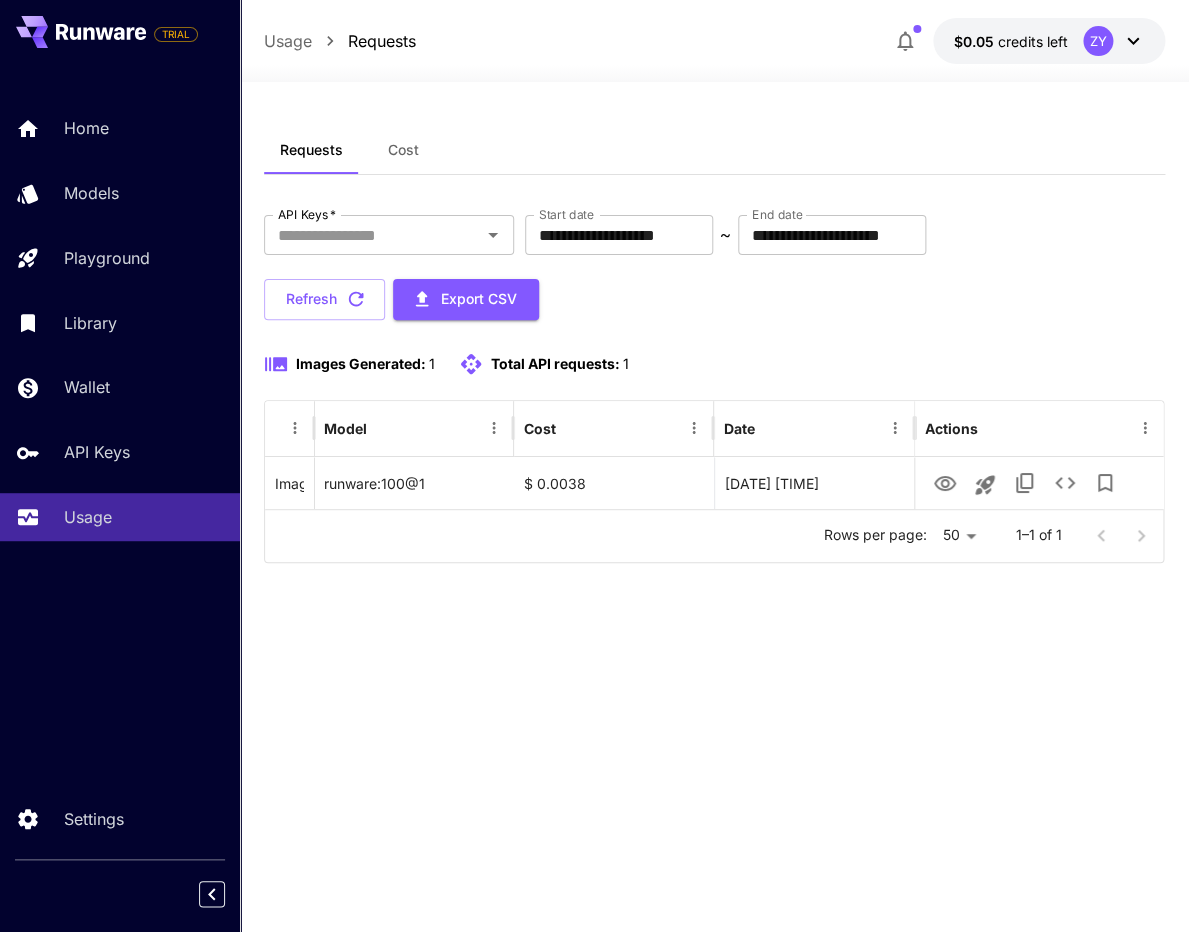 click on "Cost" at bounding box center (403, 150) 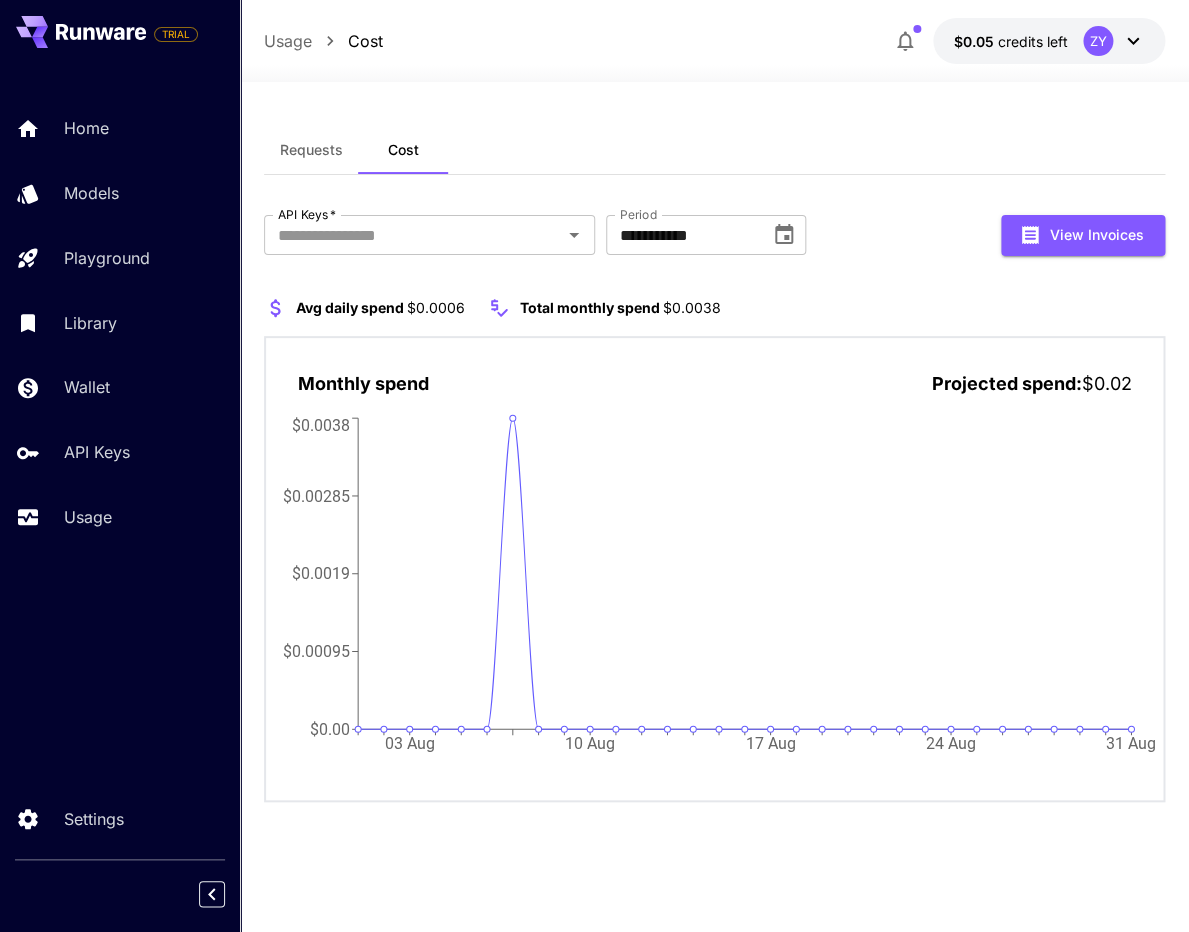 click on "Requests" at bounding box center [311, 150] 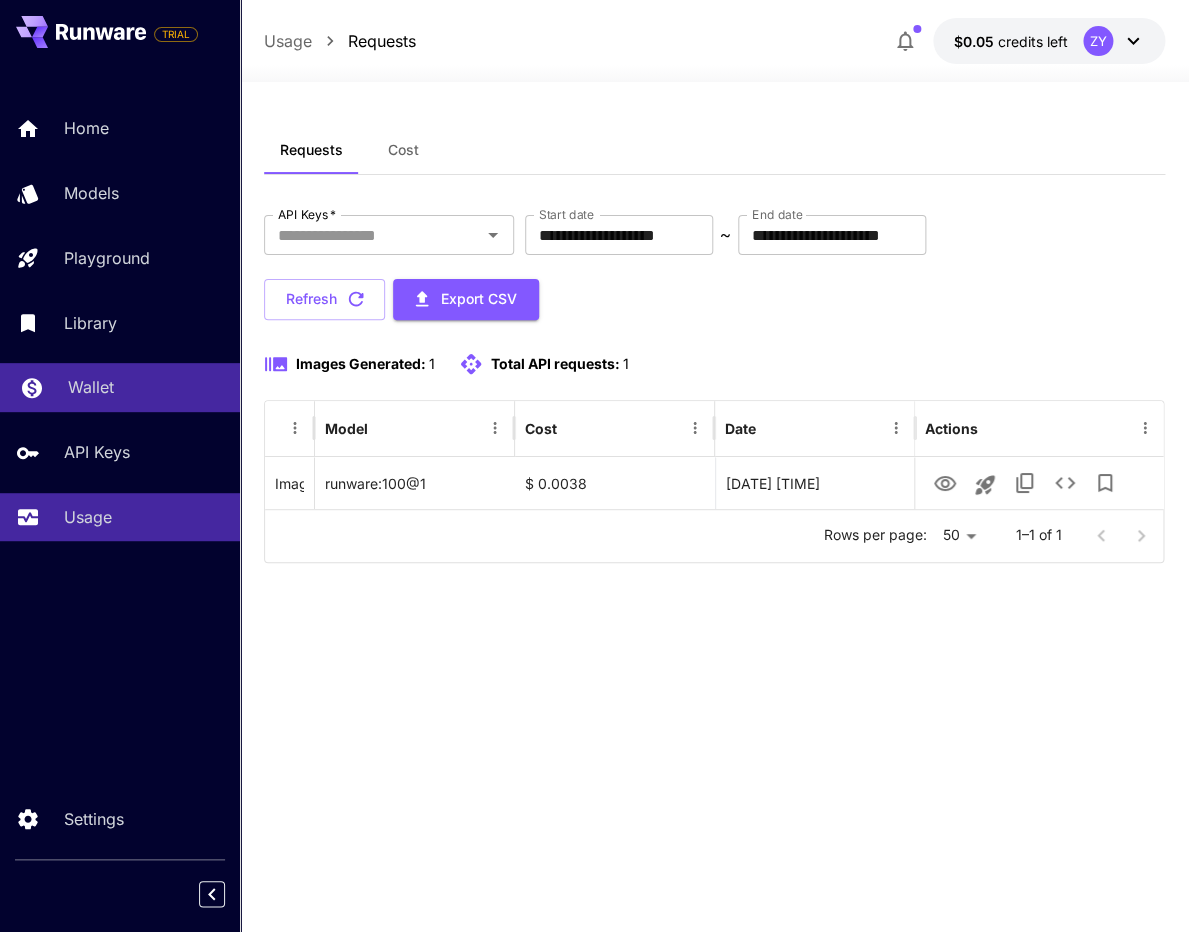 click on "Wallet" at bounding box center [91, 387] 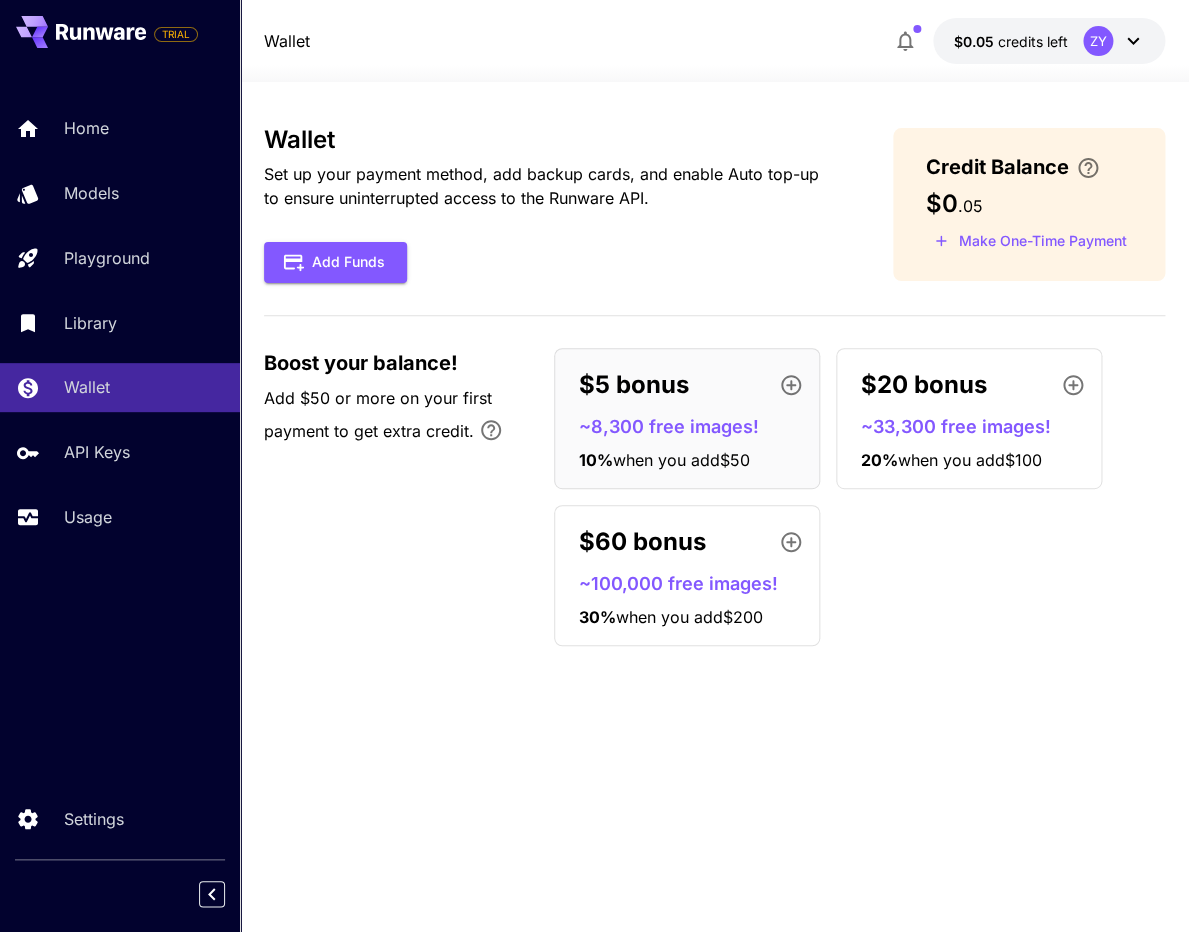 click on "Set up your payment method, add backup cards, and enable Auto top-up to ensure uninterrupted access to the Runware API." at bounding box center (547, 186) 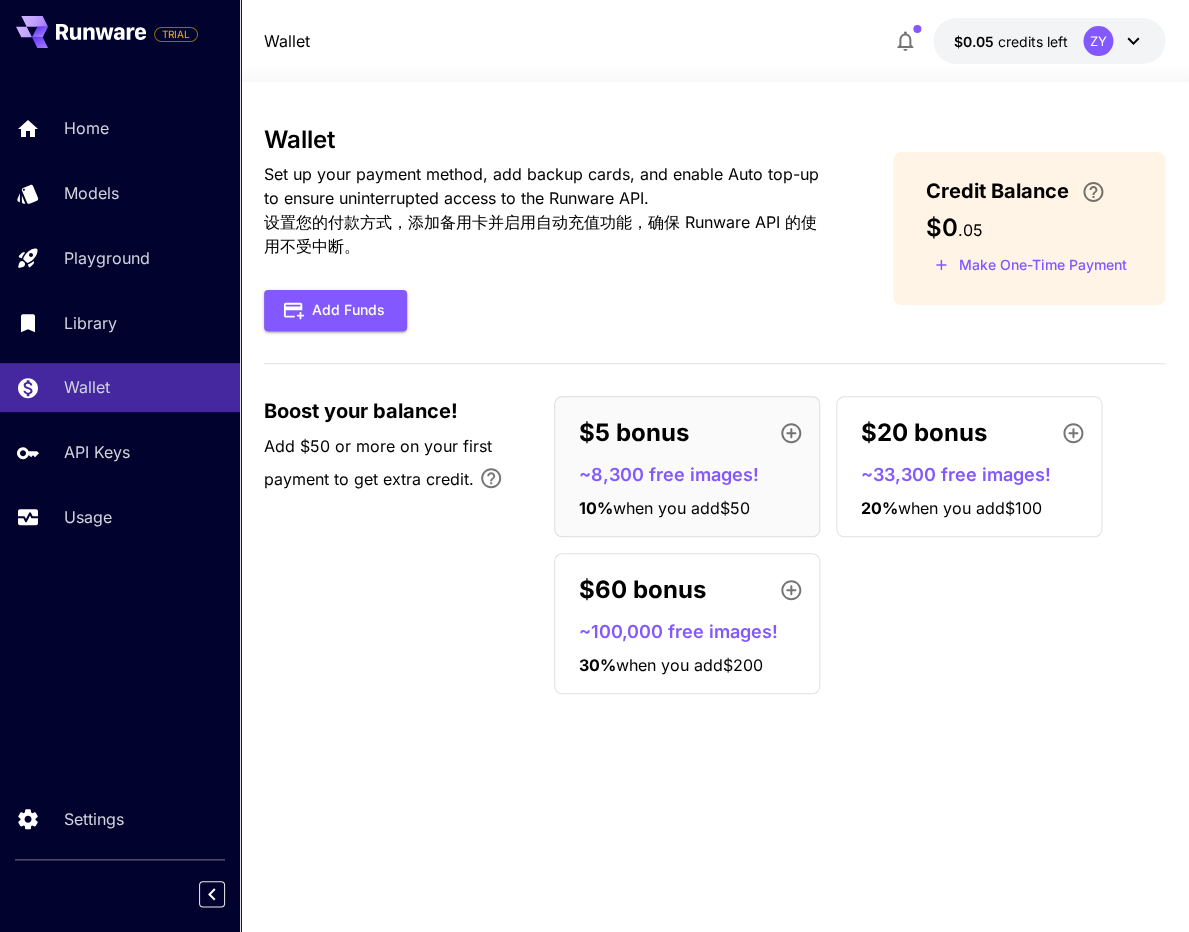 click on "Credit Balance" at bounding box center (999, 191) 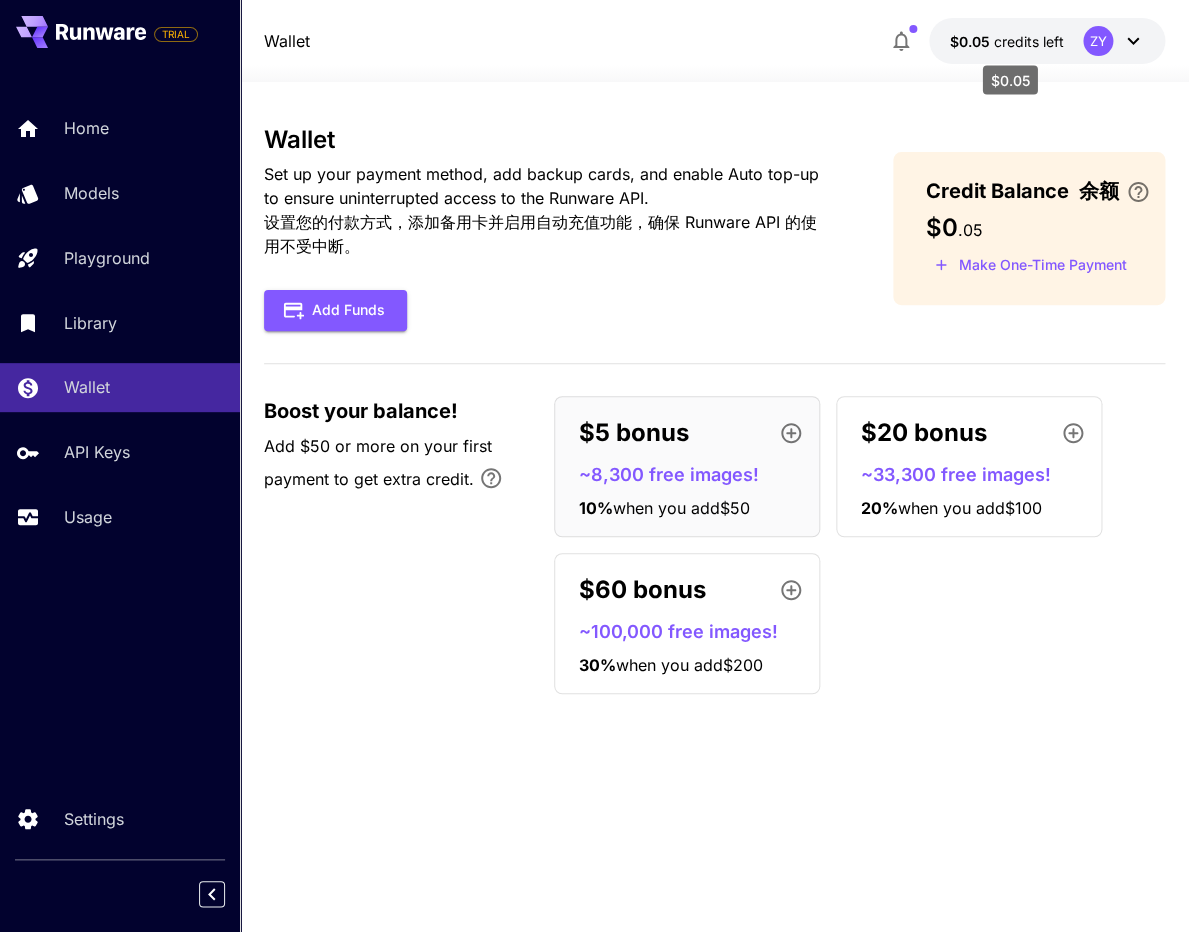 click on "credits left" at bounding box center [1028, 41] 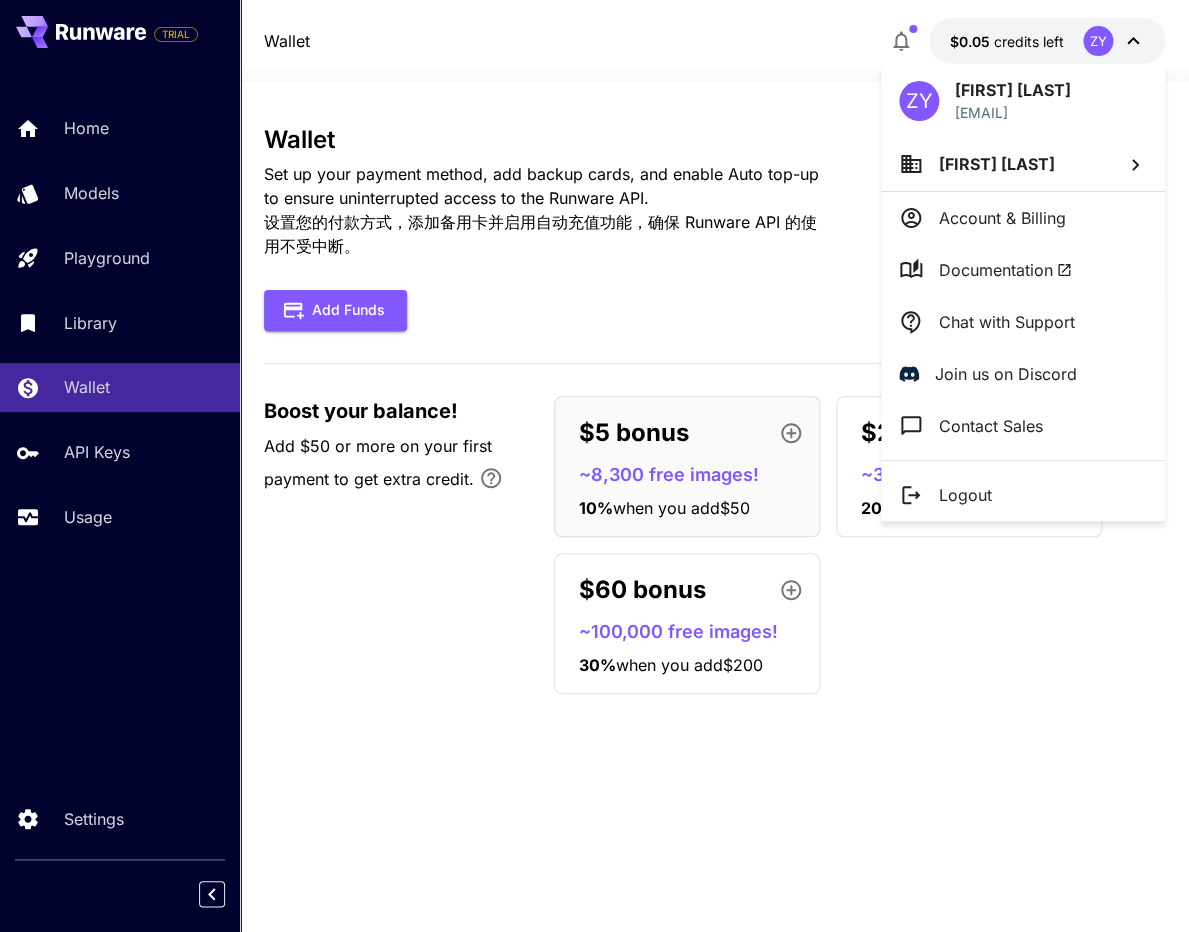 click at bounding box center (594, 466) 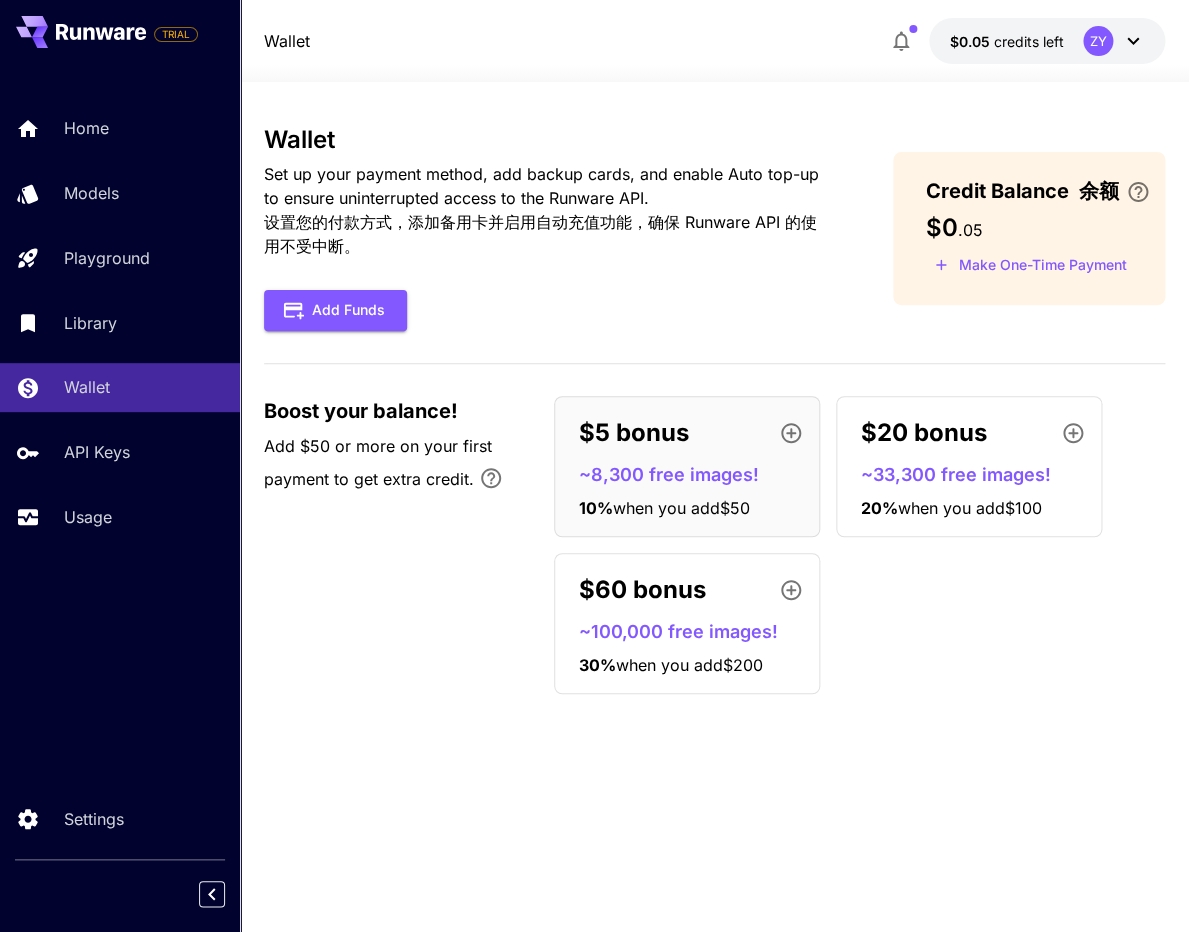type 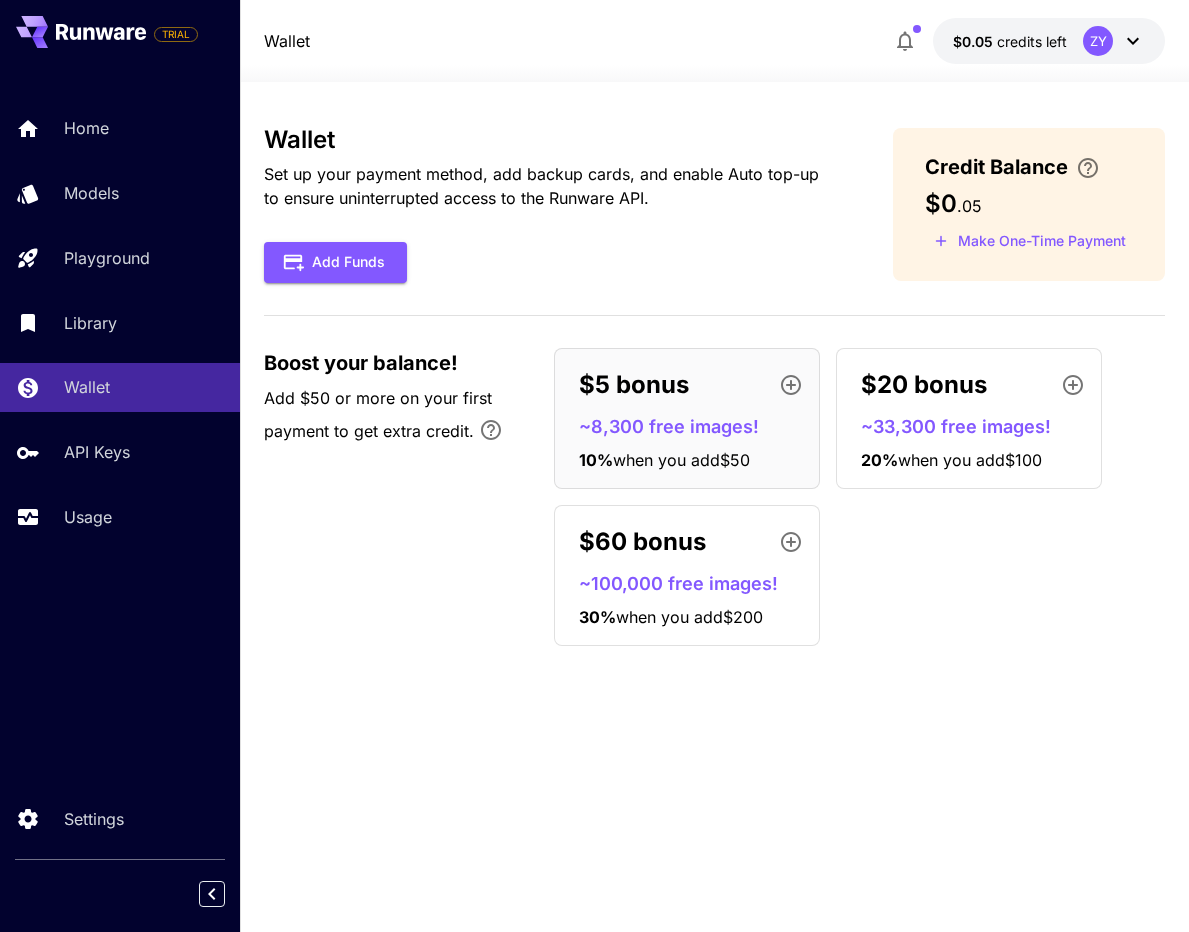 scroll, scrollTop: 0, scrollLeft: 0, axis: both 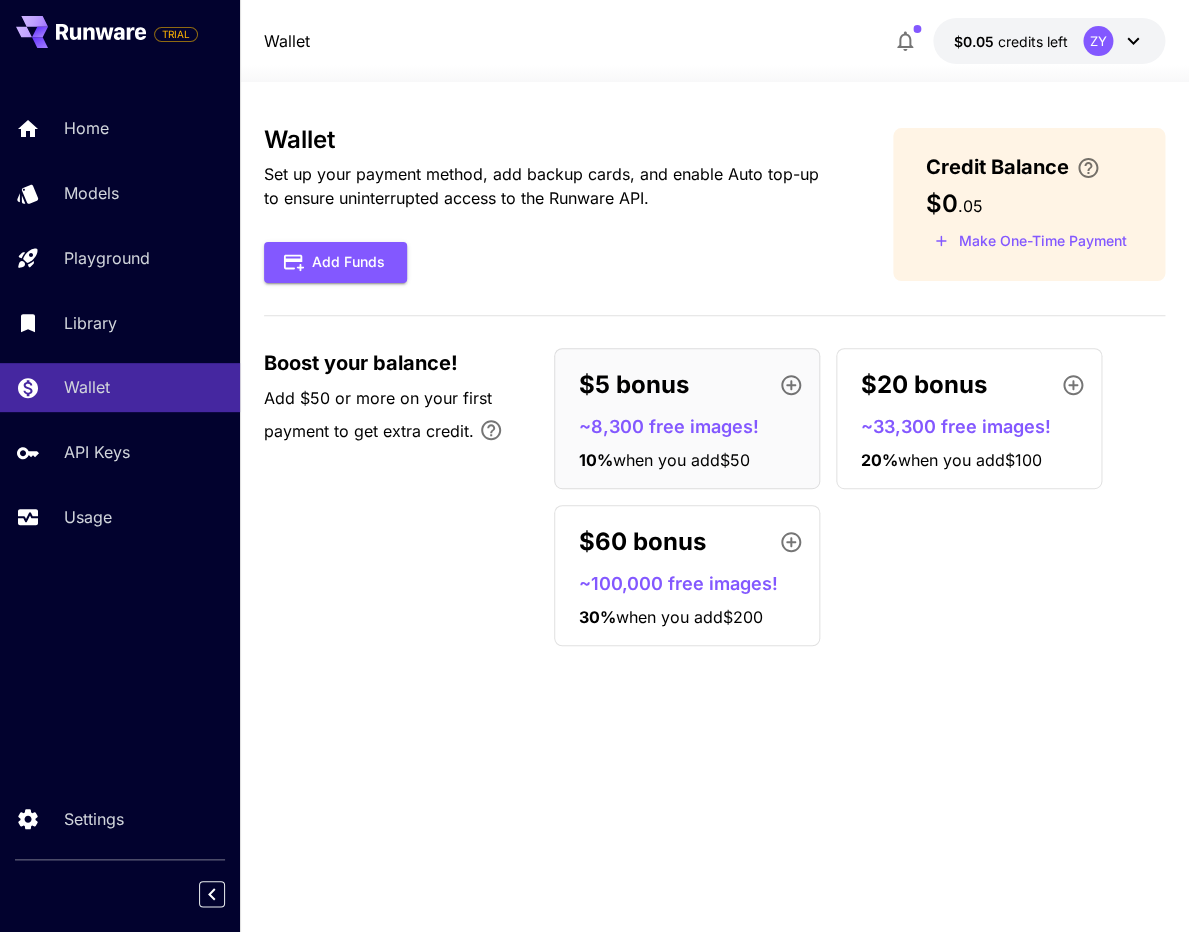 click on "credits left" at bounding box center (1032, 41) 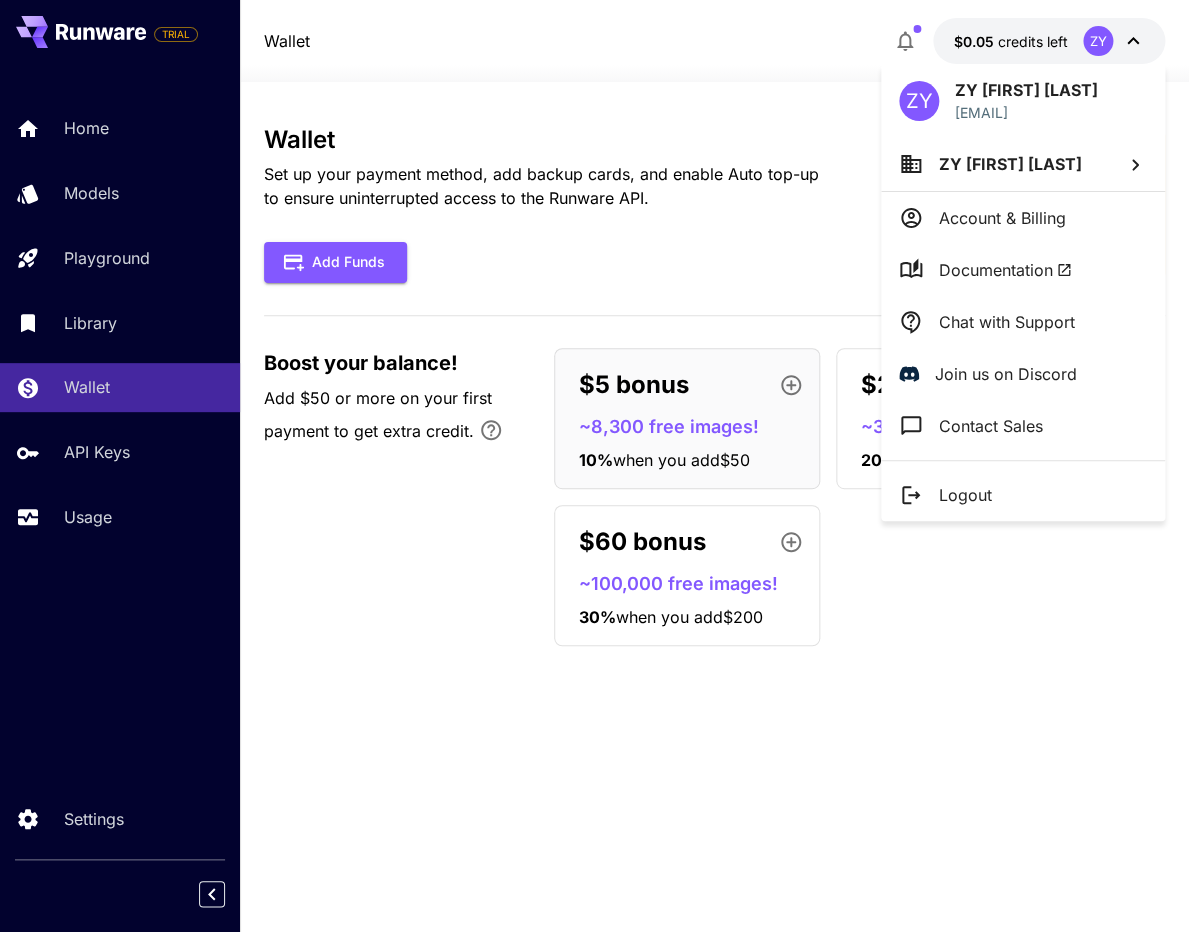 click at bounding box center (594, 466) 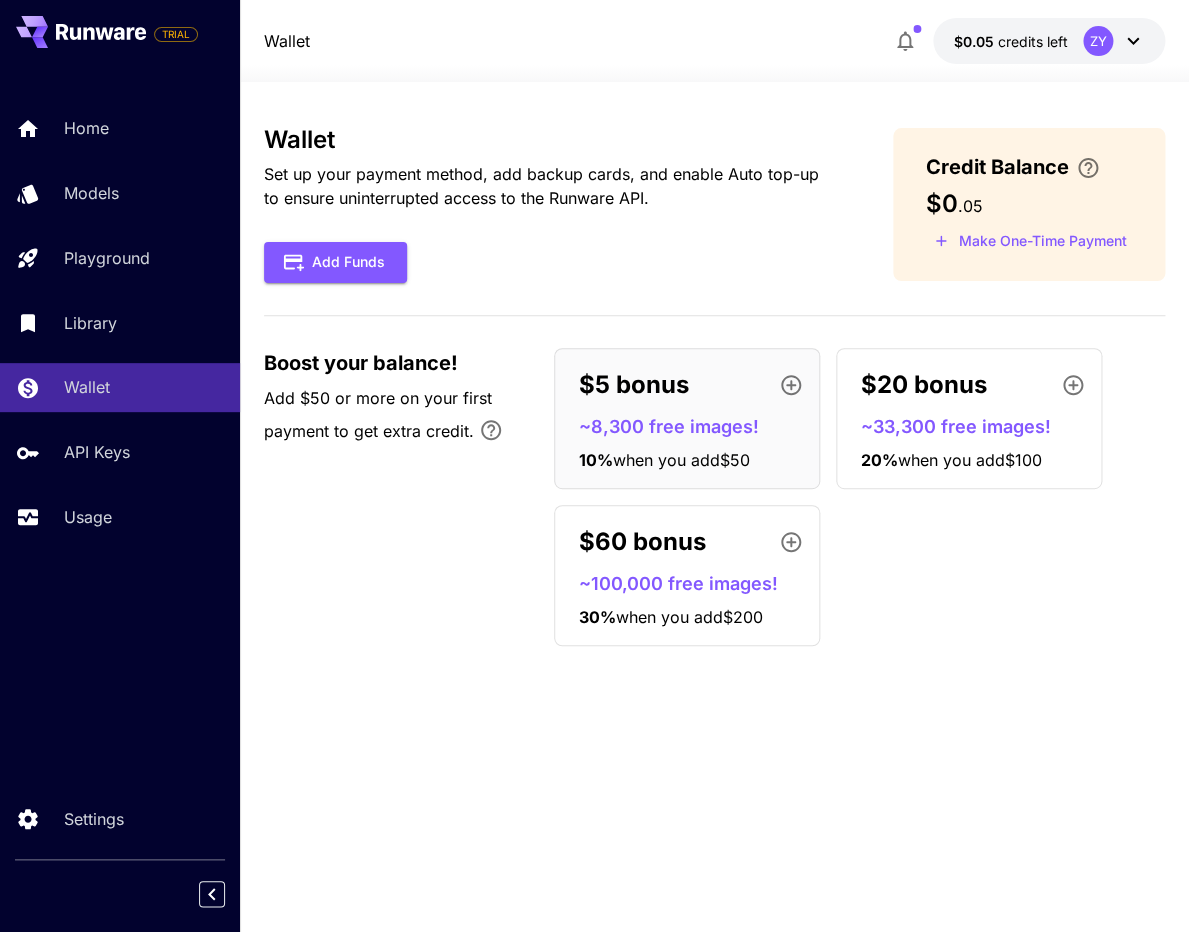 click on "Credit Balance" at bounding box center (996, 167) 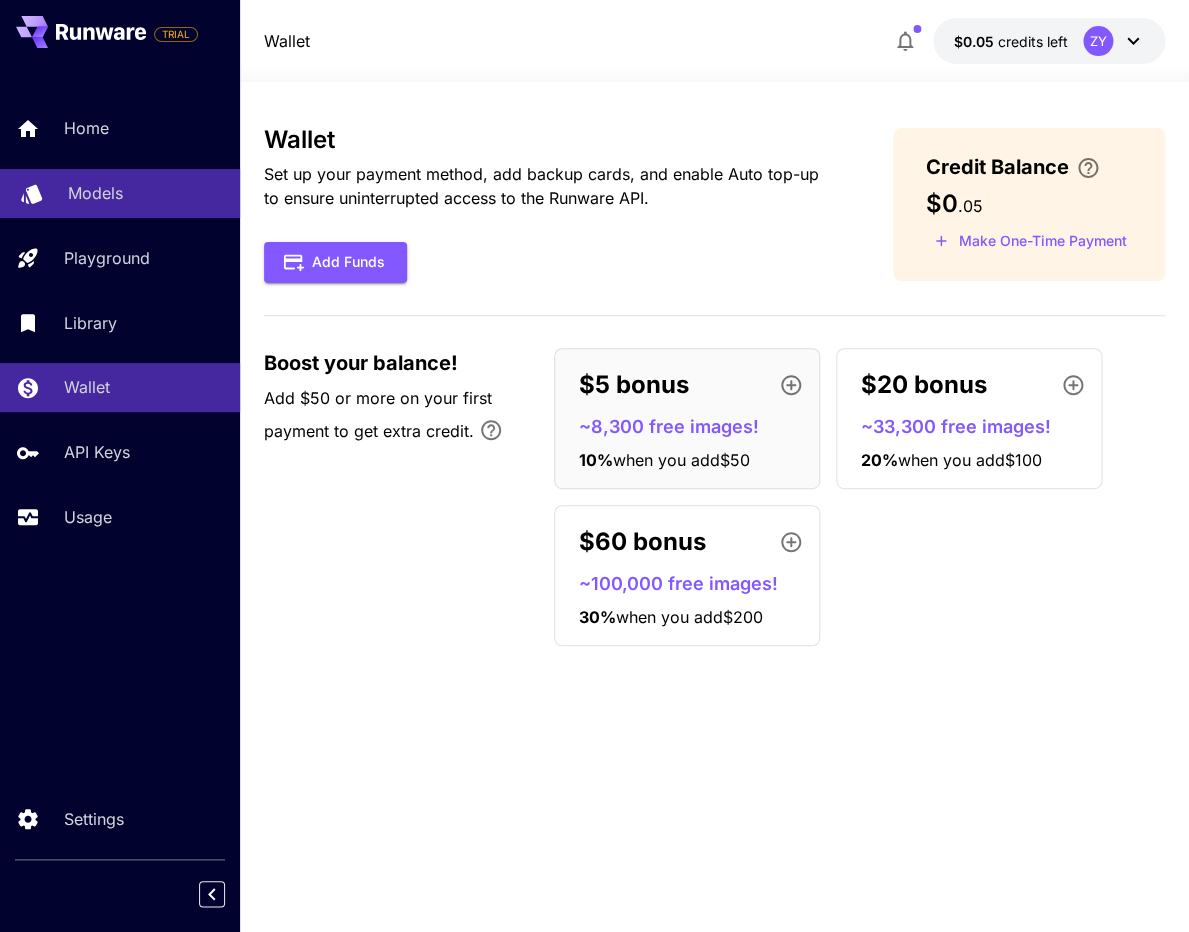 click on "Models" at bounding box center (95, 193) 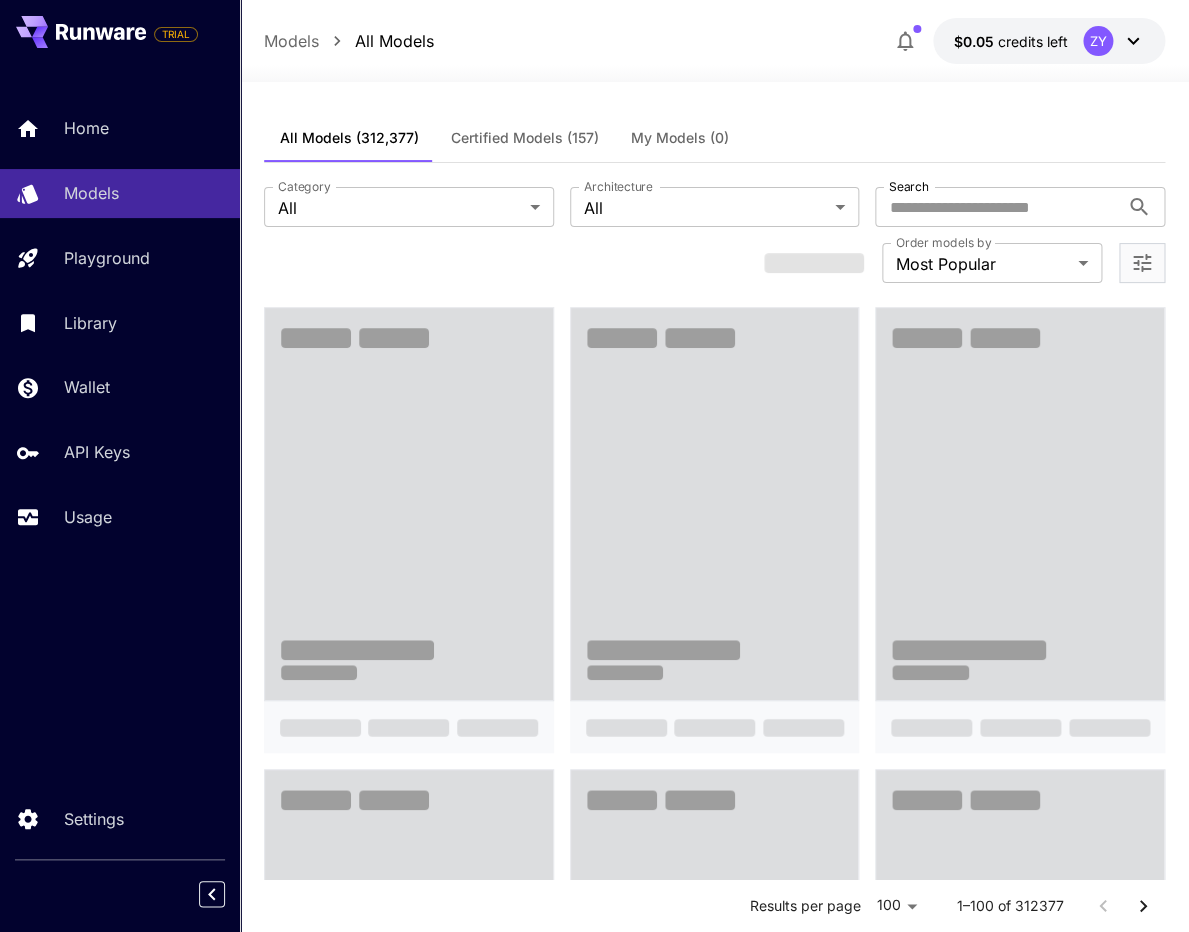 click on "My Models (0)" at bounding box center [680, 138] 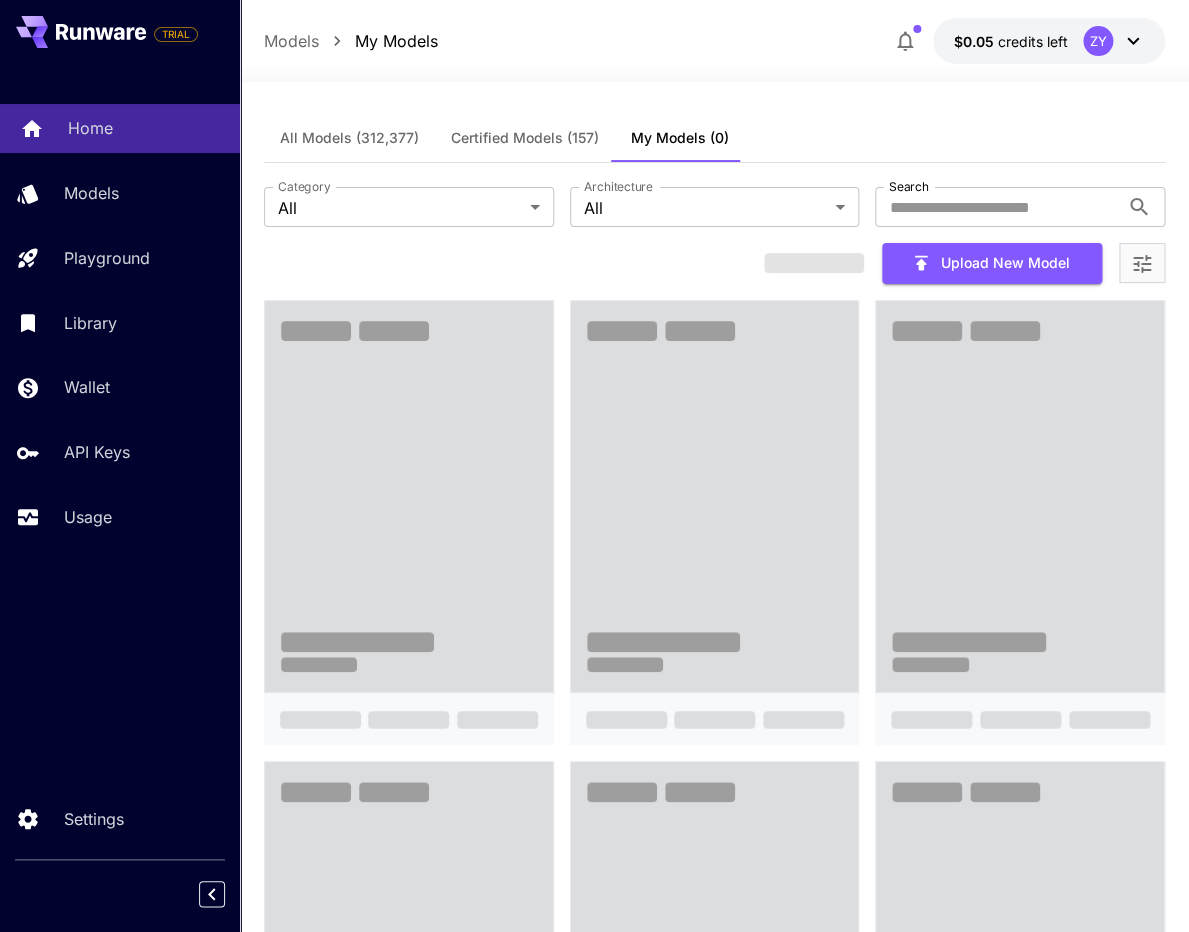 click on "Home" at bounding box center [90, 128] 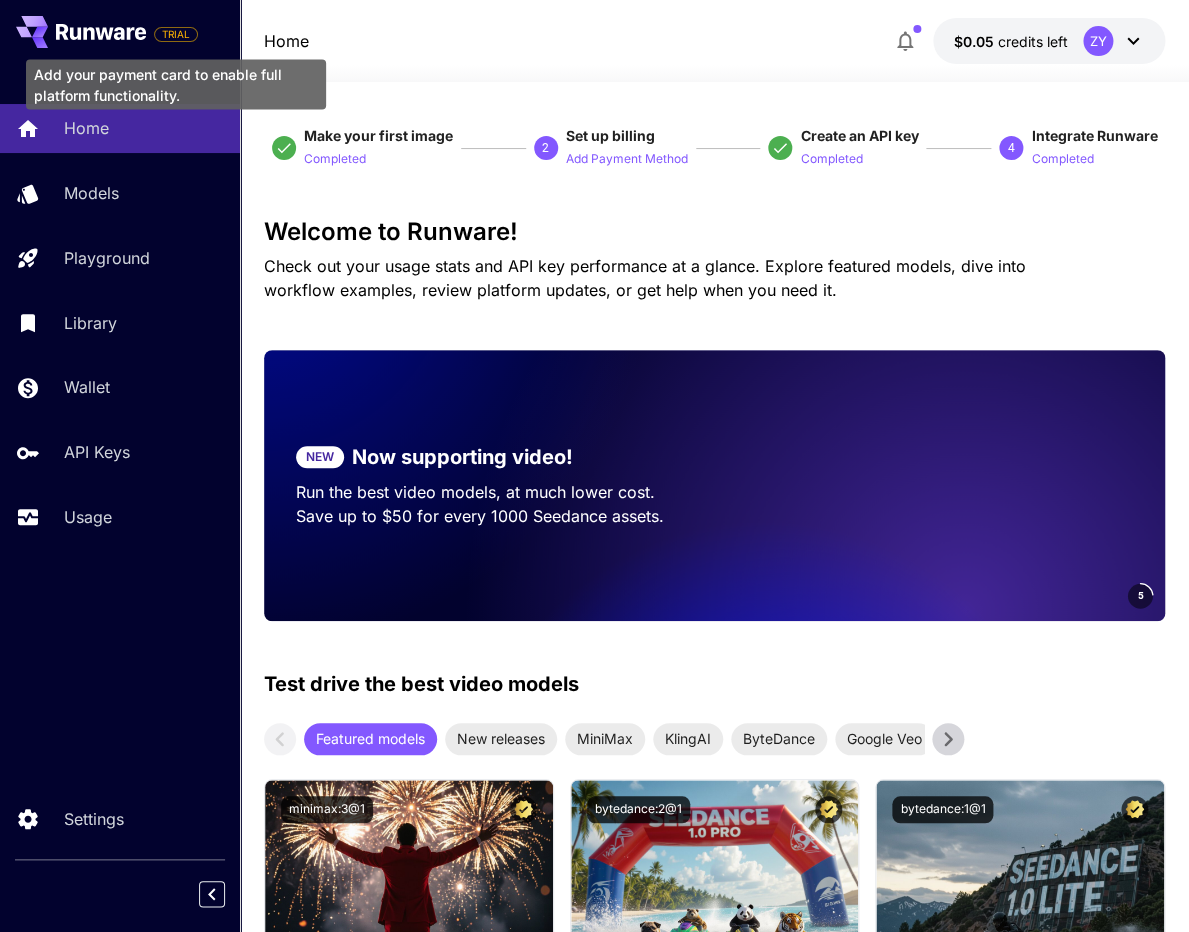 click on "TRIAL" at bounding box center (176, 34) 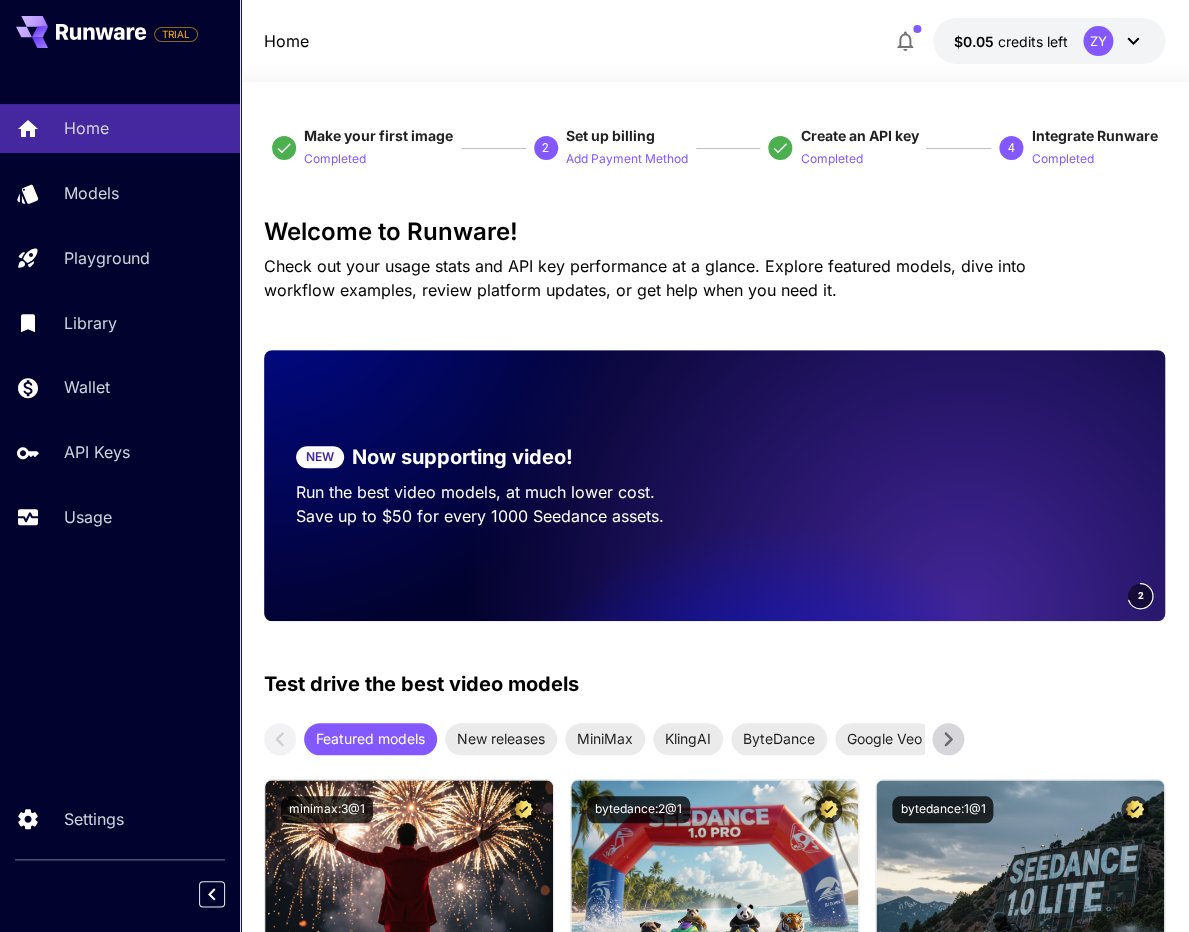 click 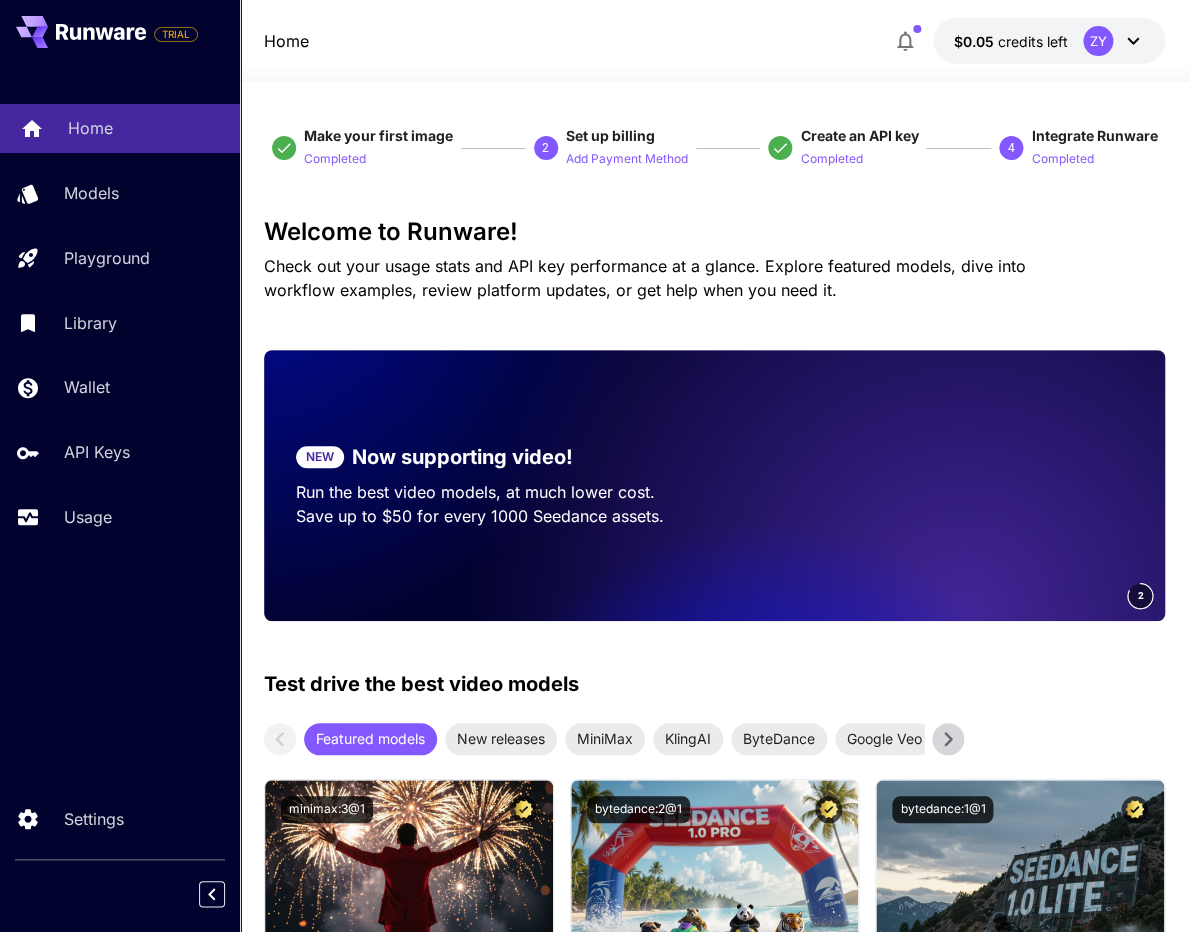 click on "Home" at bounding box center (90, 128) 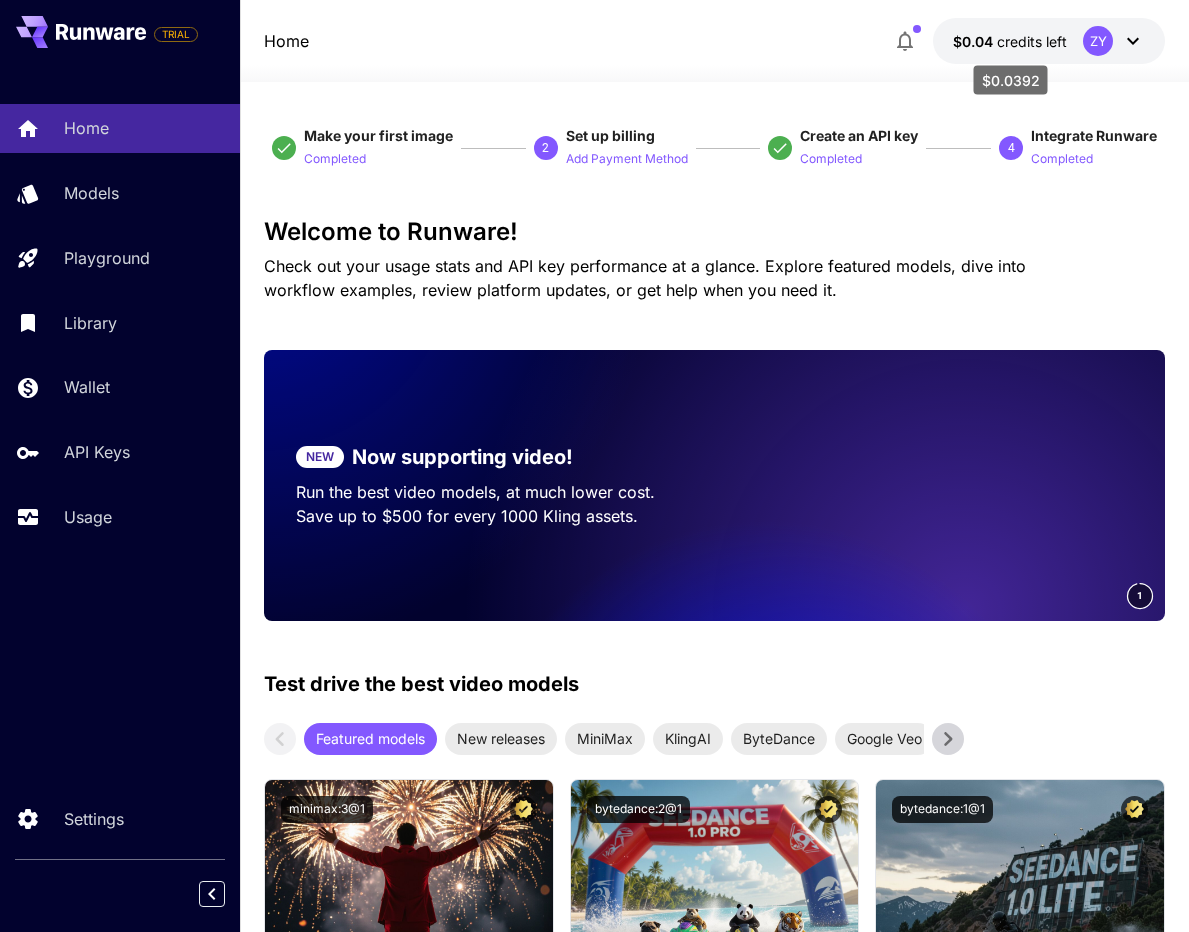 scroll, scrollTop: 0, scrollLeft: 0, axis: both 